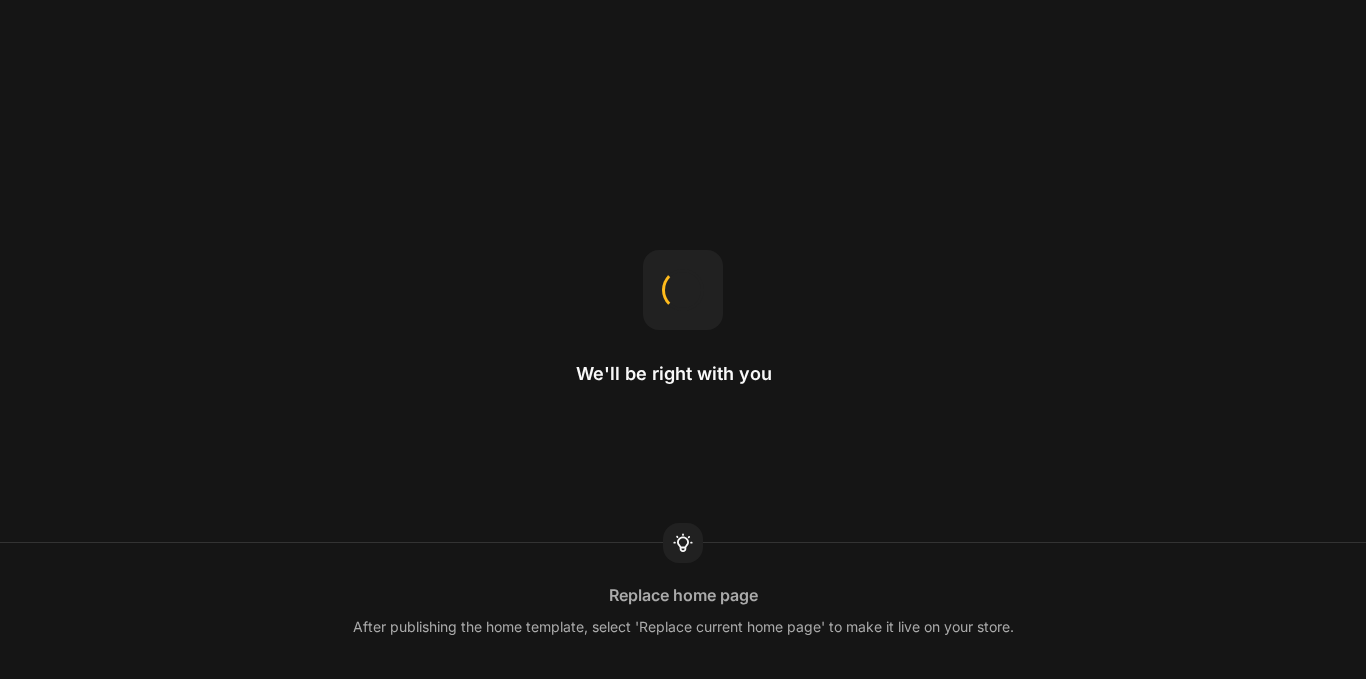 scroll, scrollTop: 0, scrollLeft: 0, axis: both 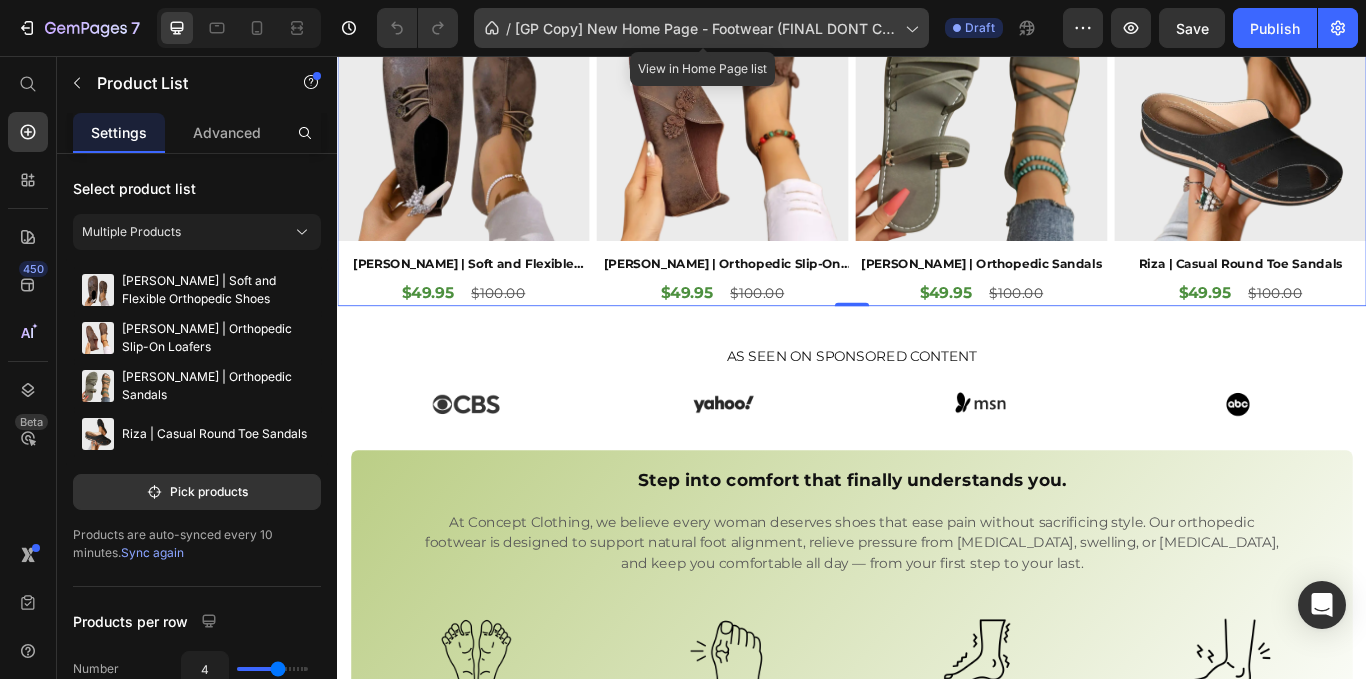 click on "[GP Copy] New Home Page - Footwear (FINAL DONT CHANGE)" at bounding box center [706, 28] 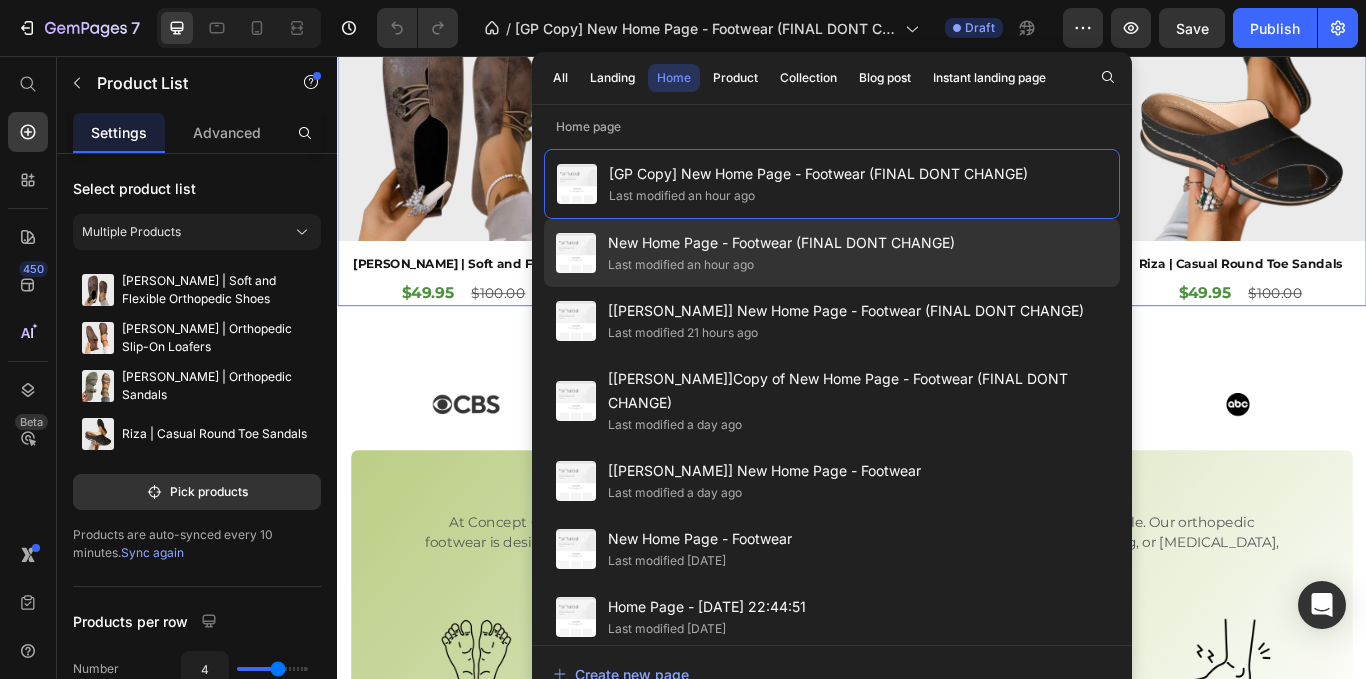 click on "Last modified an hour ago" at bounding box center (781, 265) 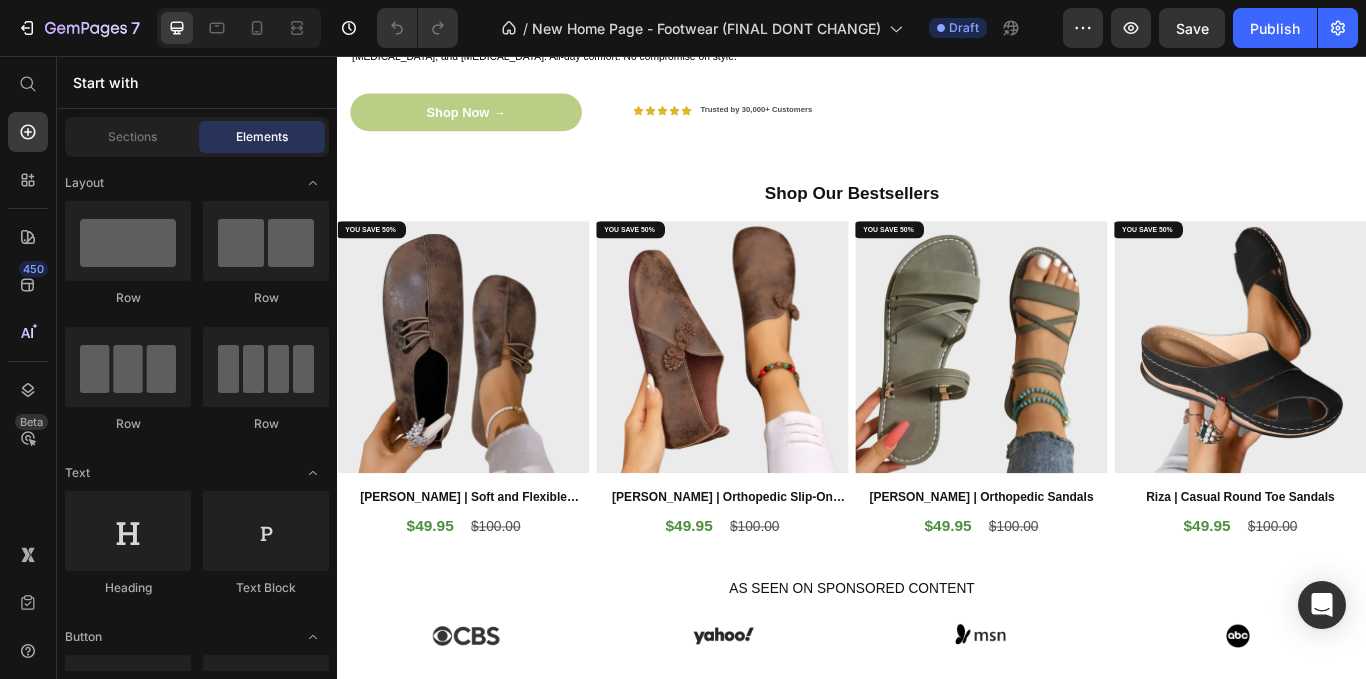 scroll, scrollTop: 206, scrollLeft: 0, axis: vertical 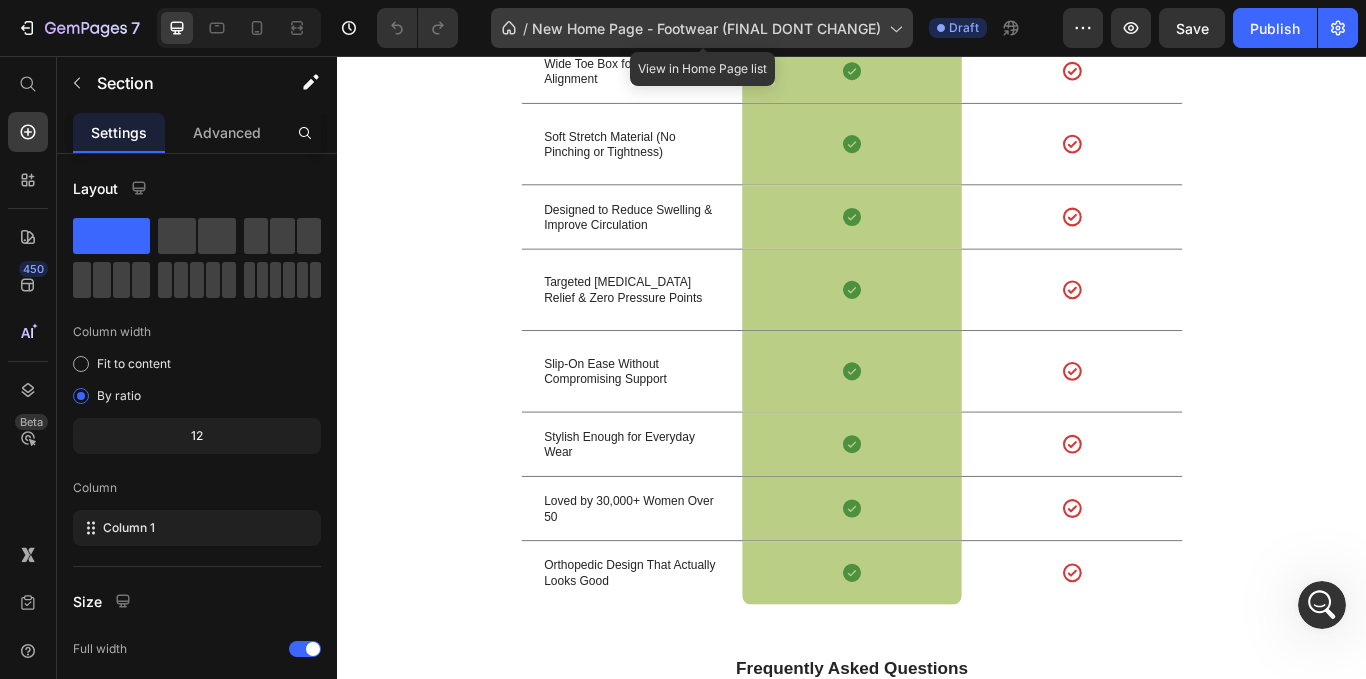click on "New Home Page - Footwear (FINAL DONT CHANGE)" at bounding box center [706, 28] 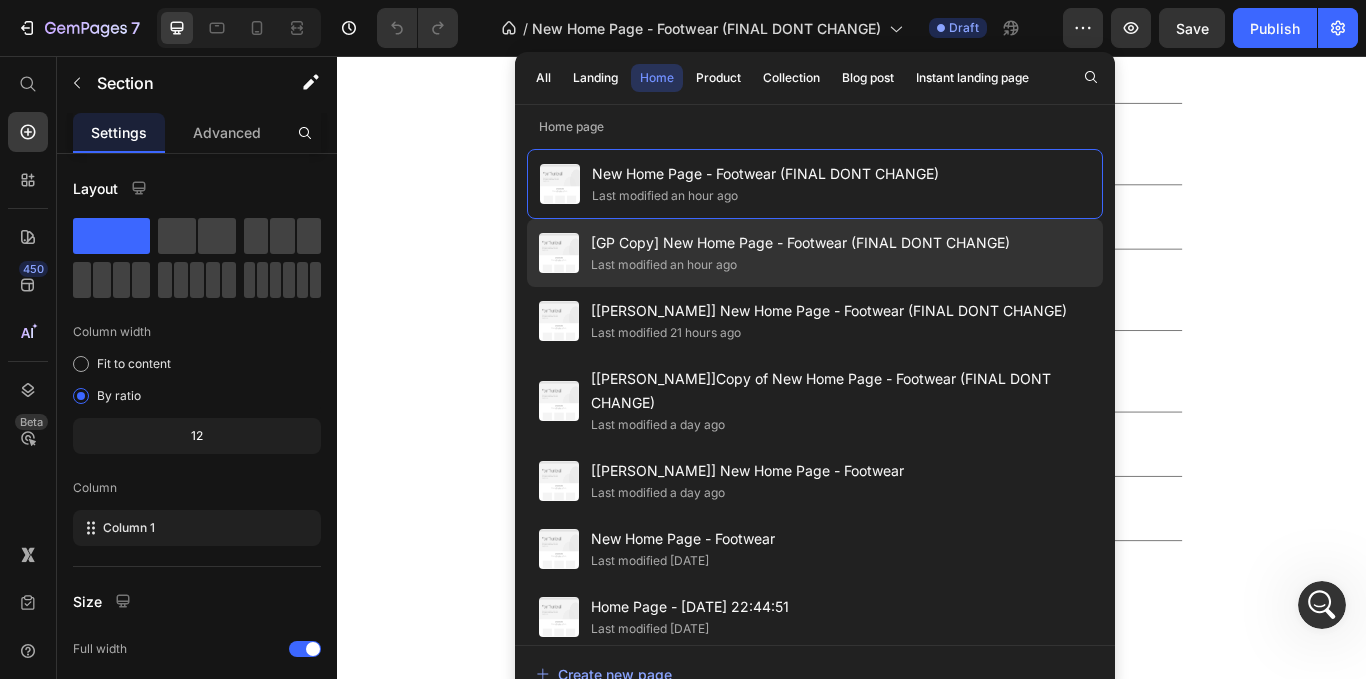 click on "[GP Copy] New Home Page - Footwear (FINAL DONT CHANGE)" at bounding box center [800, 243] 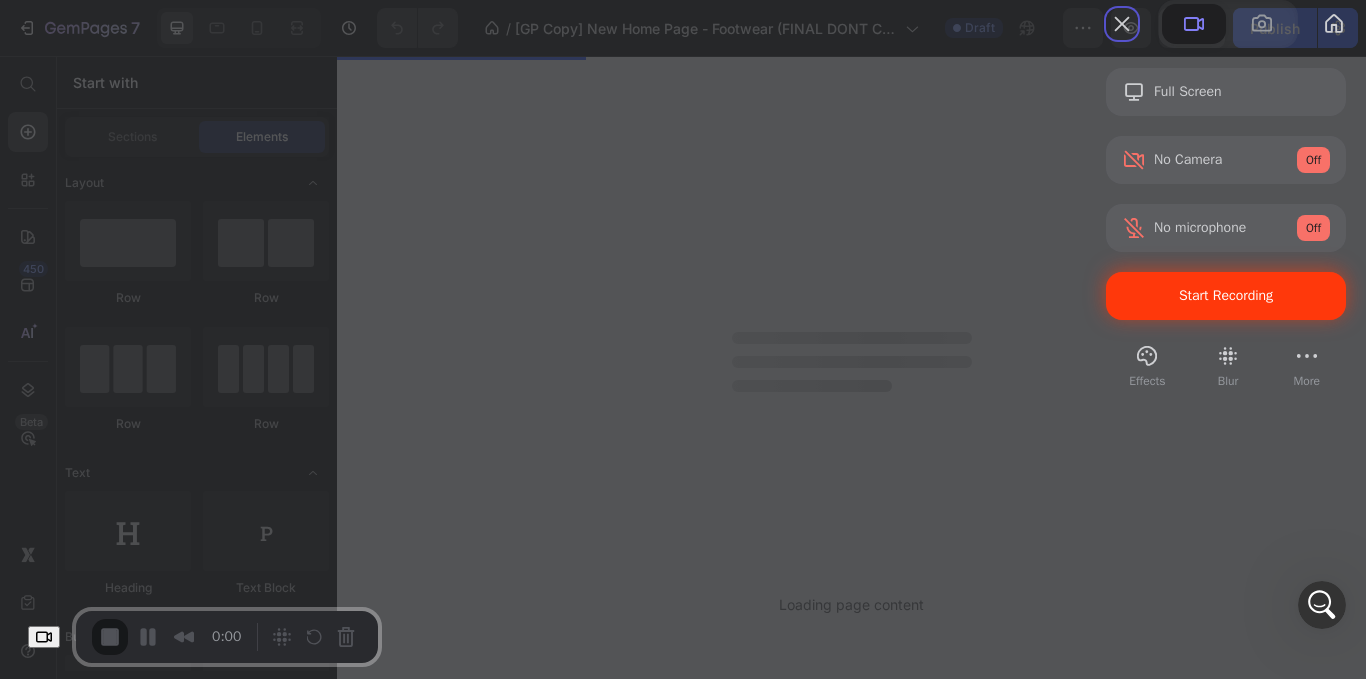 click on "Start Recording" at bounding box center [1226, 296] 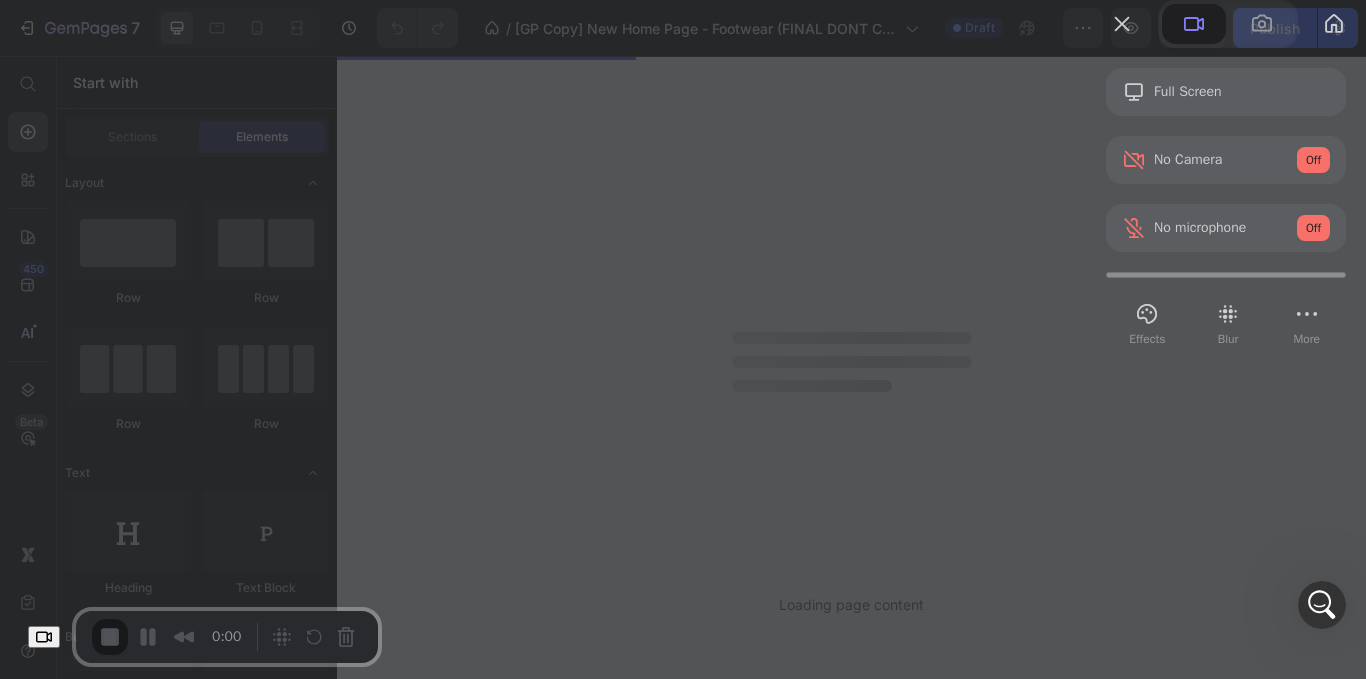 click on "Yes, proceed" at bounding box center [350, 1548] 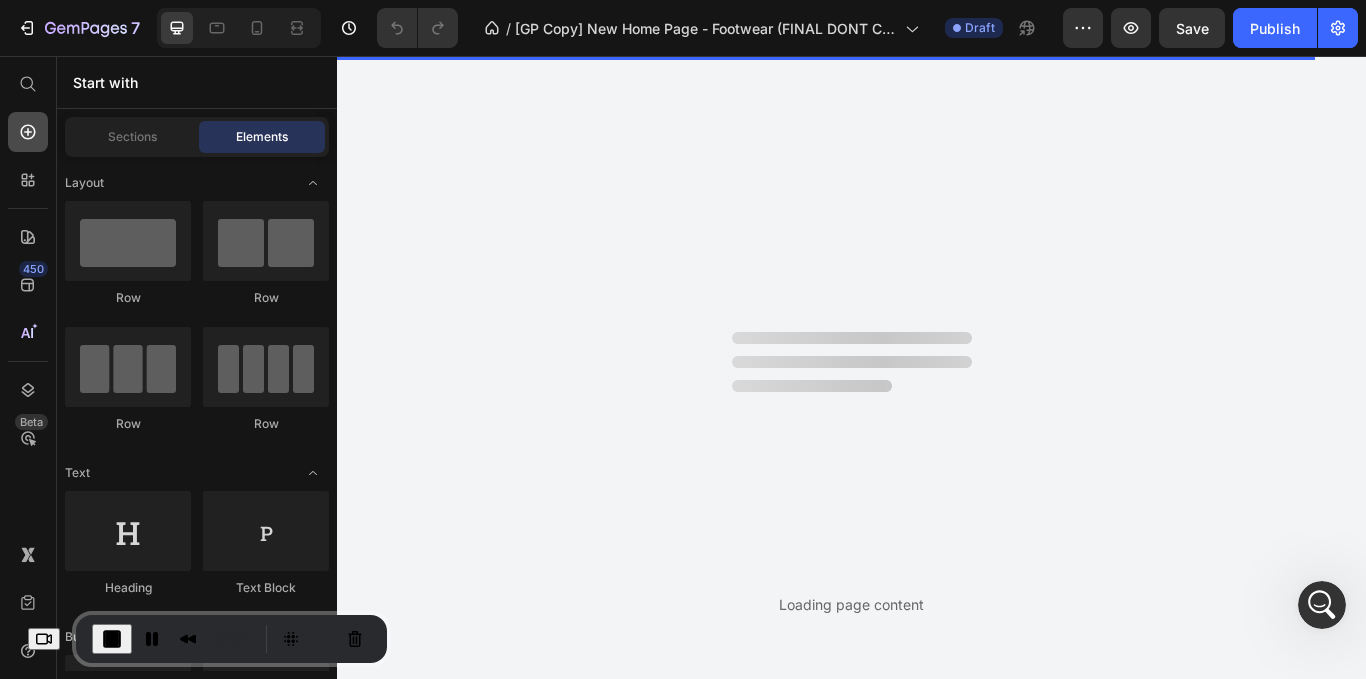click 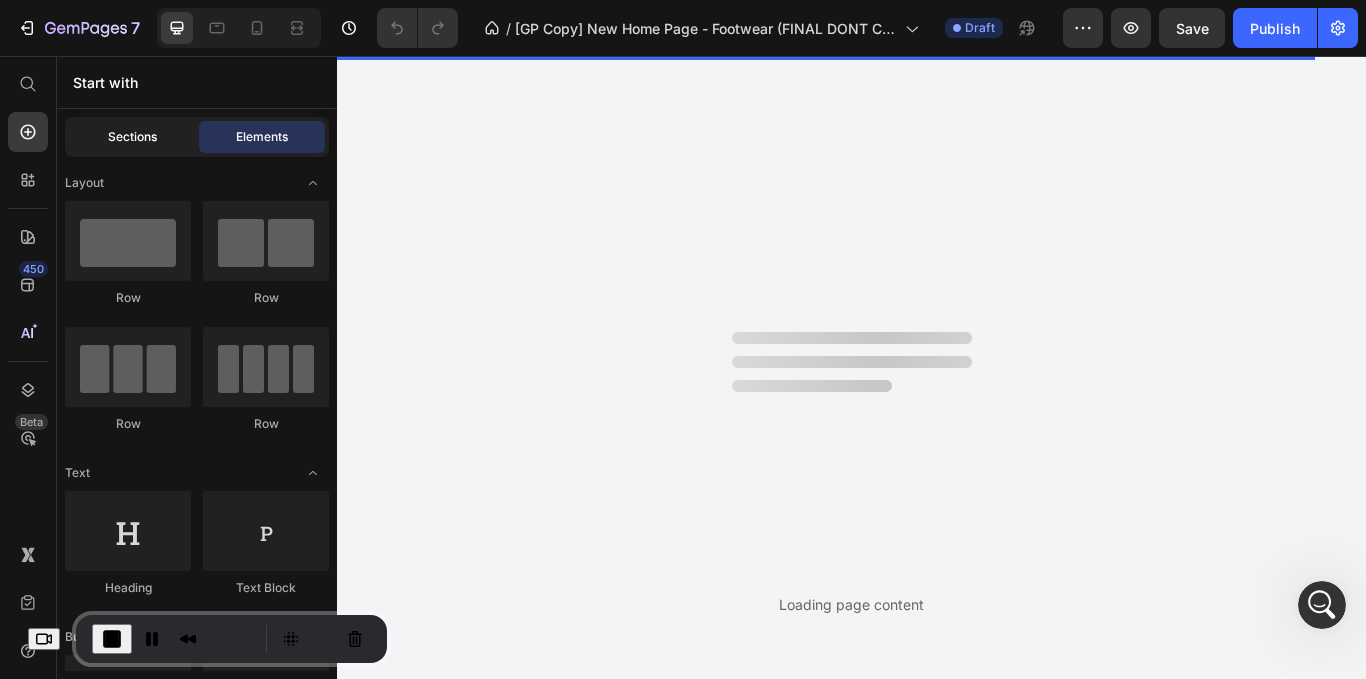 click on "Sections" at bounding box center [132, 137] 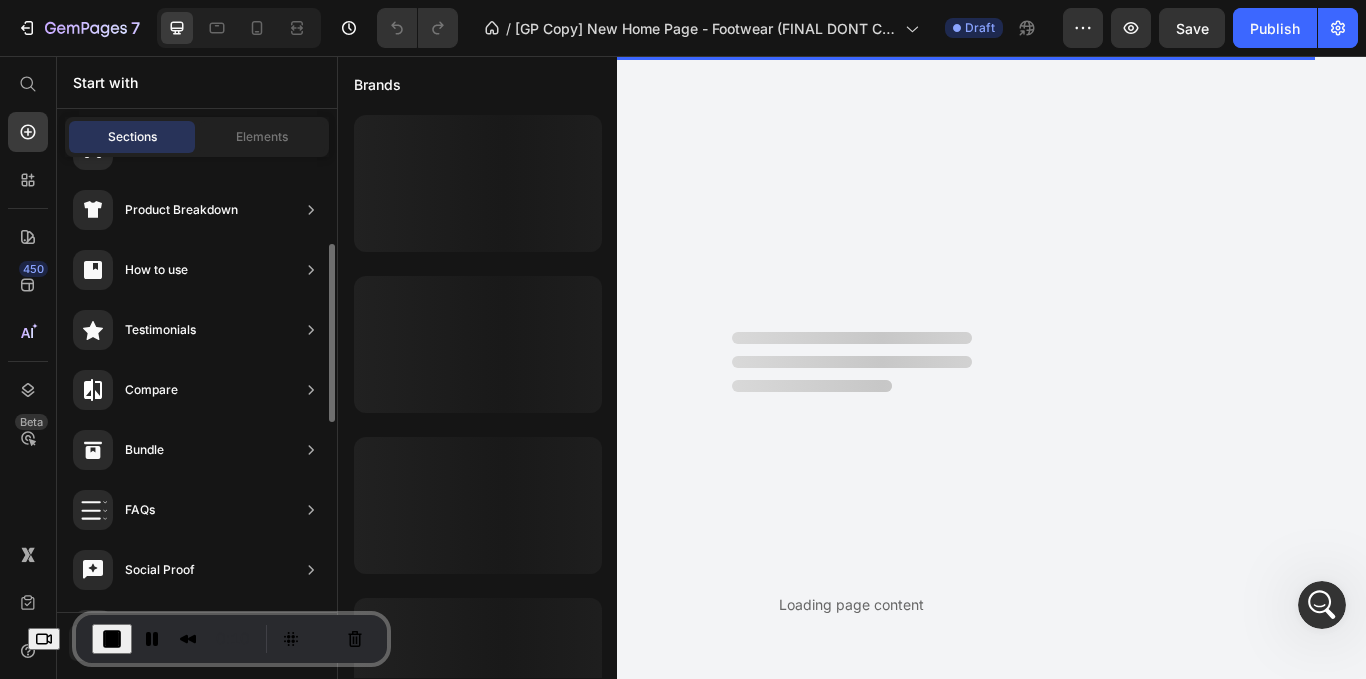 scroll, scrollTop: 296, scrollLeft: 0, axis: vertical 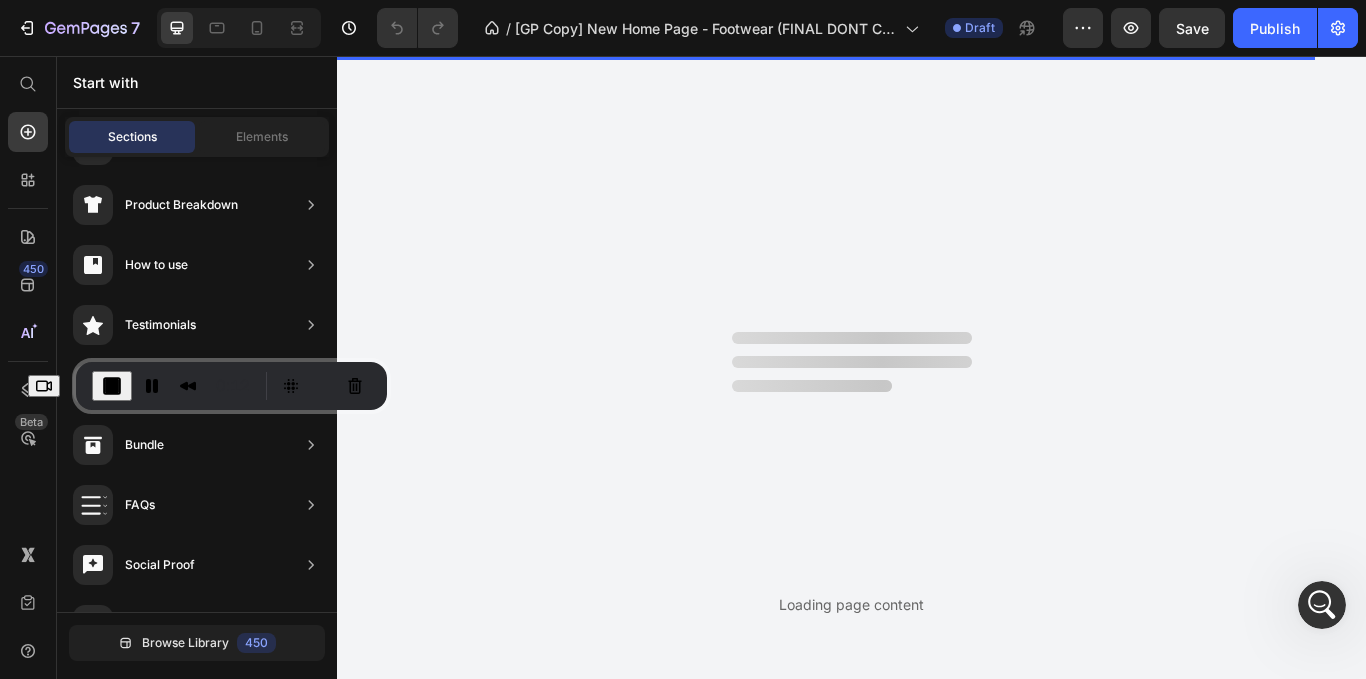 drag, startPoint x: 183, startPoint y: 658, endPoint x: 180, endPoint y: 405, distance: 253.01779 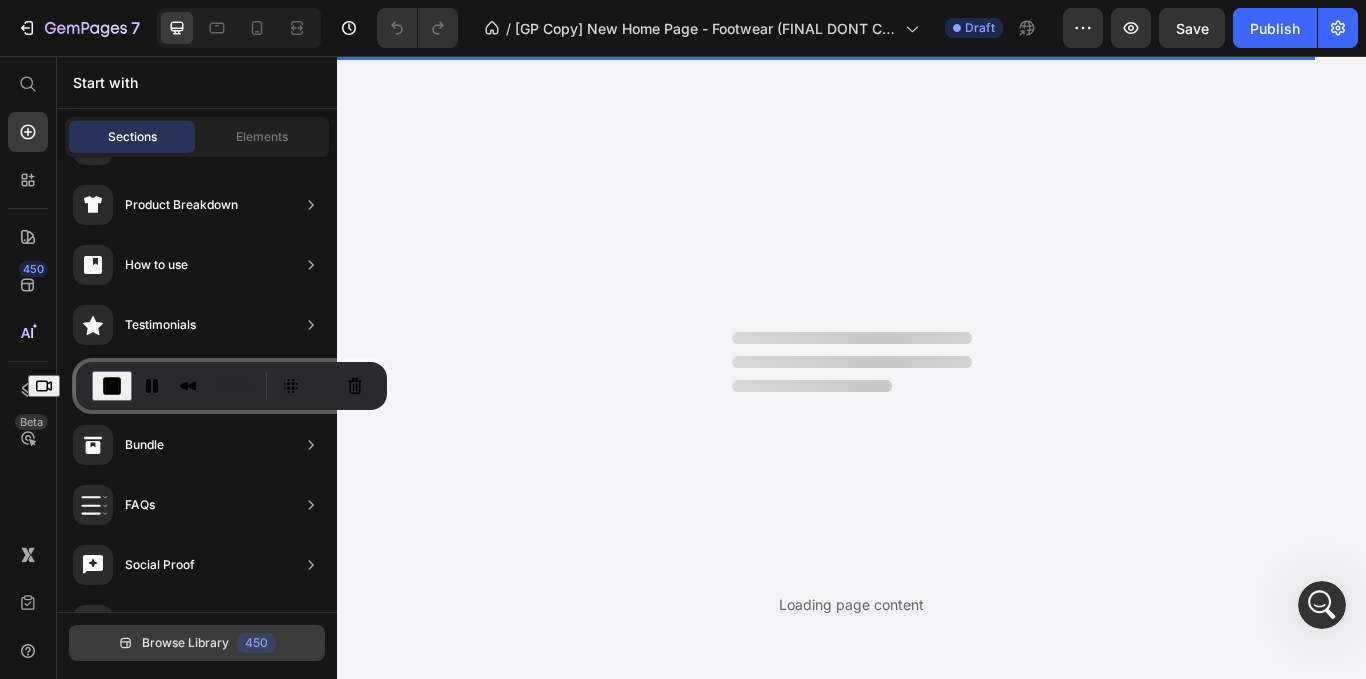 click on "Browse Library" at bounding box center (185, 643) 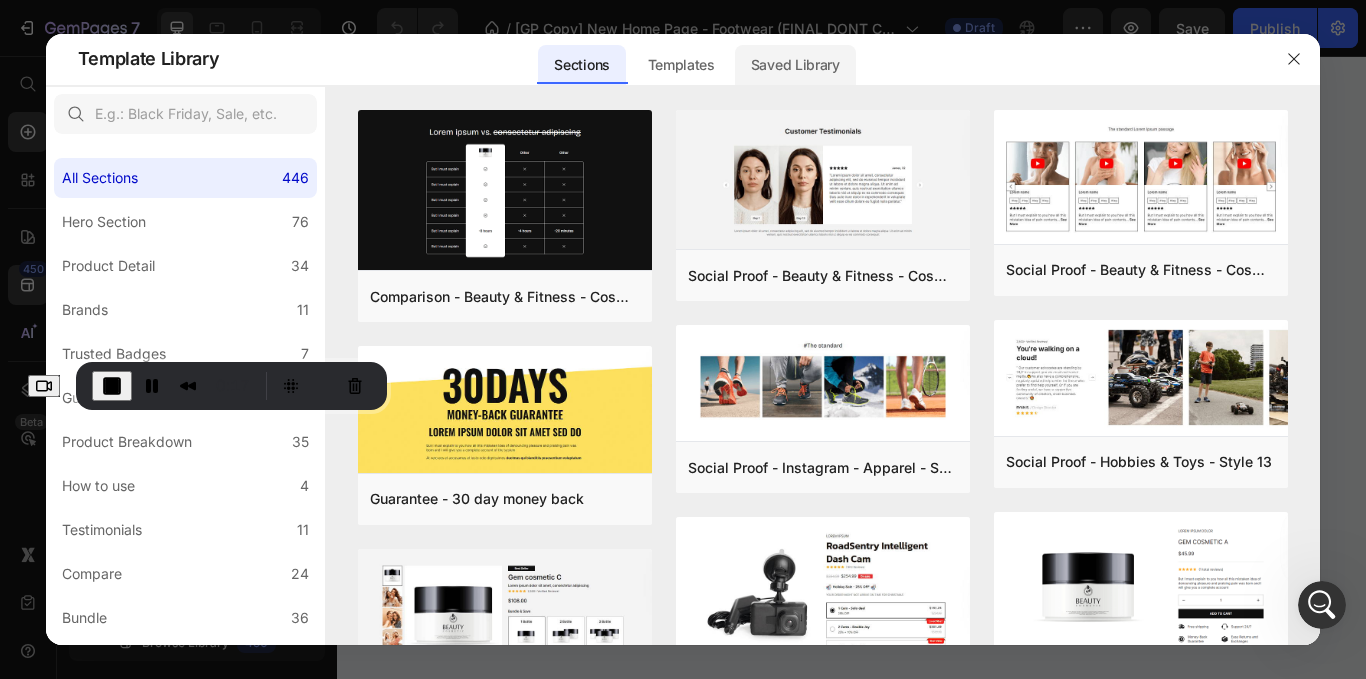 click on "Saved Library" 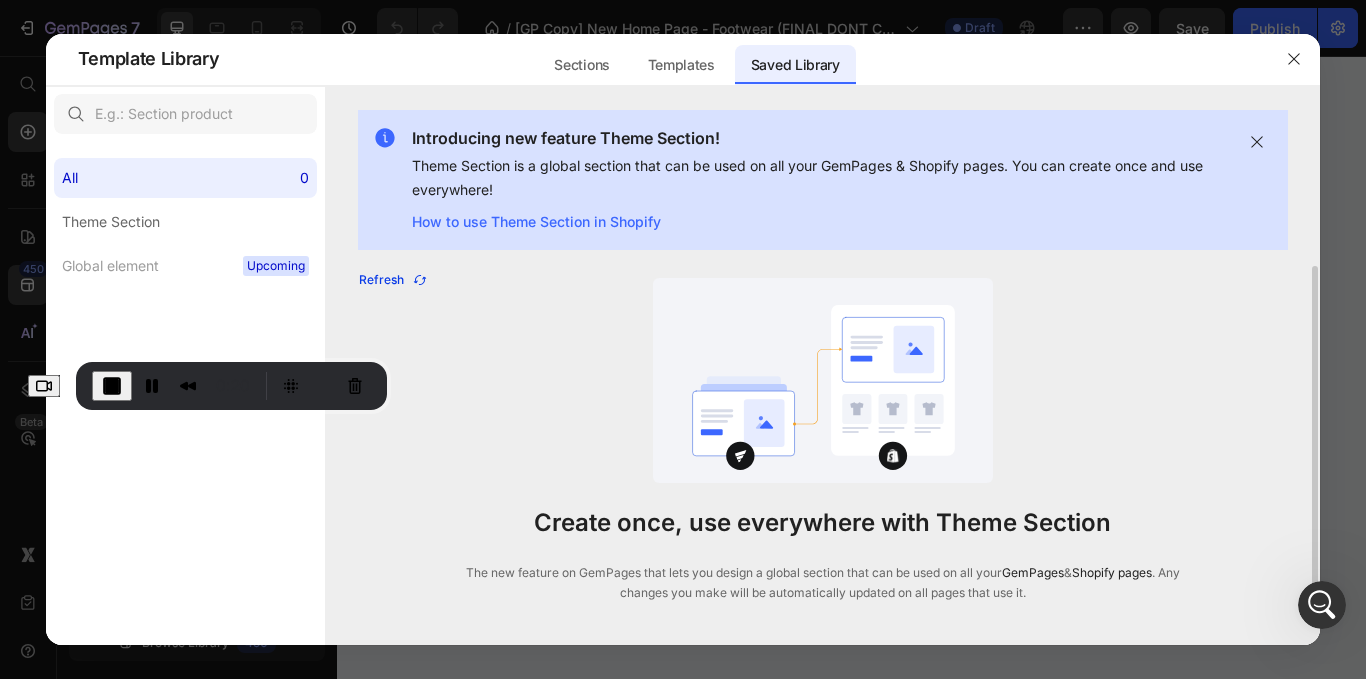 click 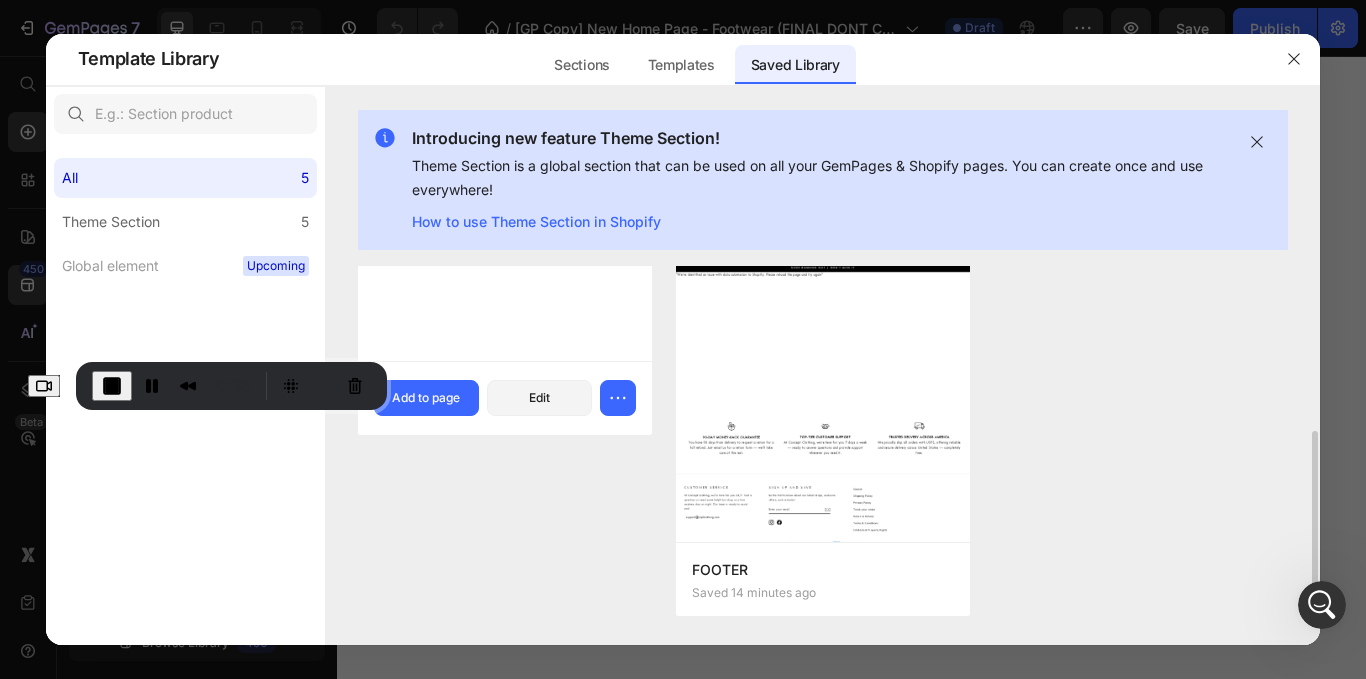 scroll, scrollTop: 346, scrollLeft: 0, axis: vertical 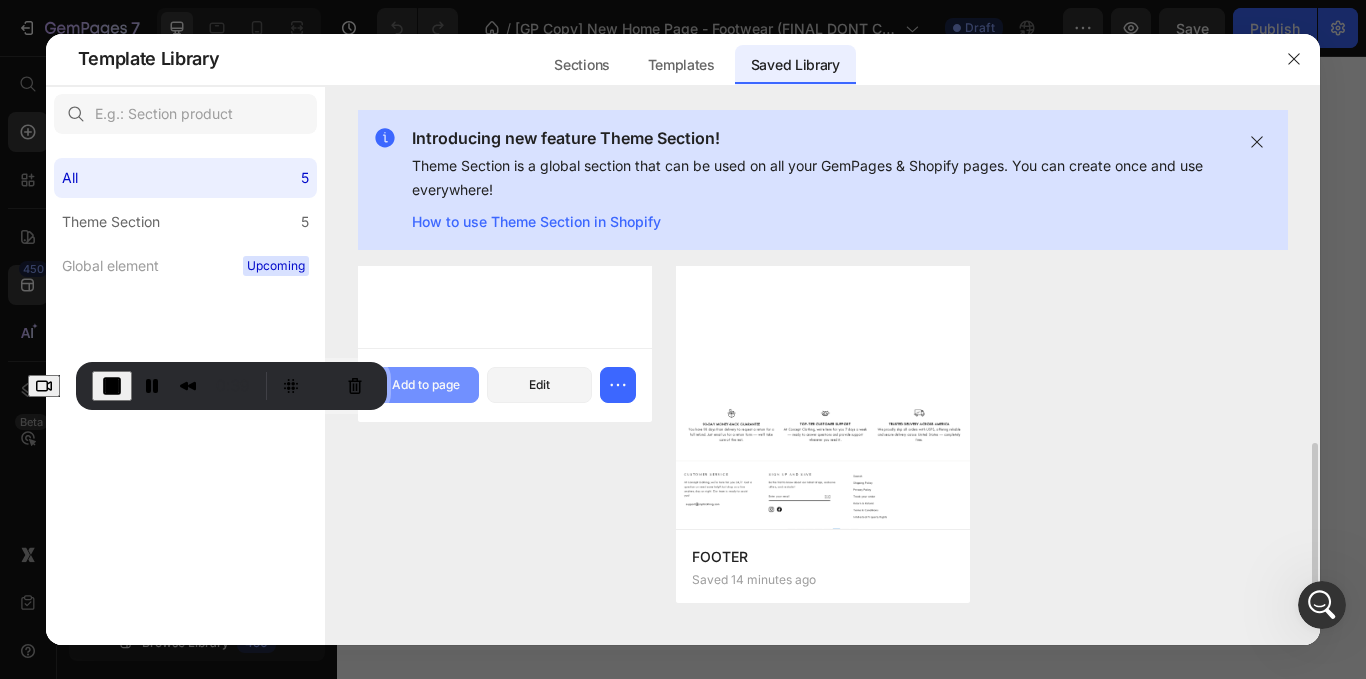 click on "Add to page" at bounding box center (426, 385) 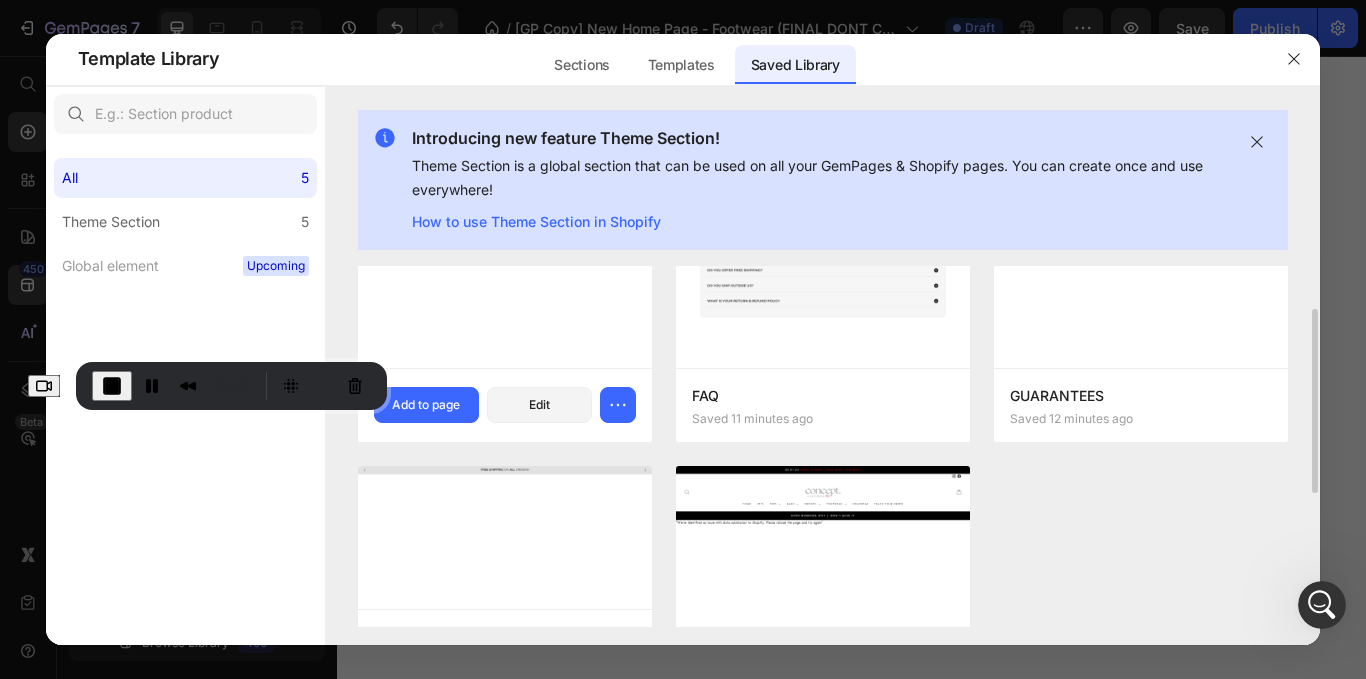 scroll, scrollTop: 0, scrollLeft: 0, axis: both 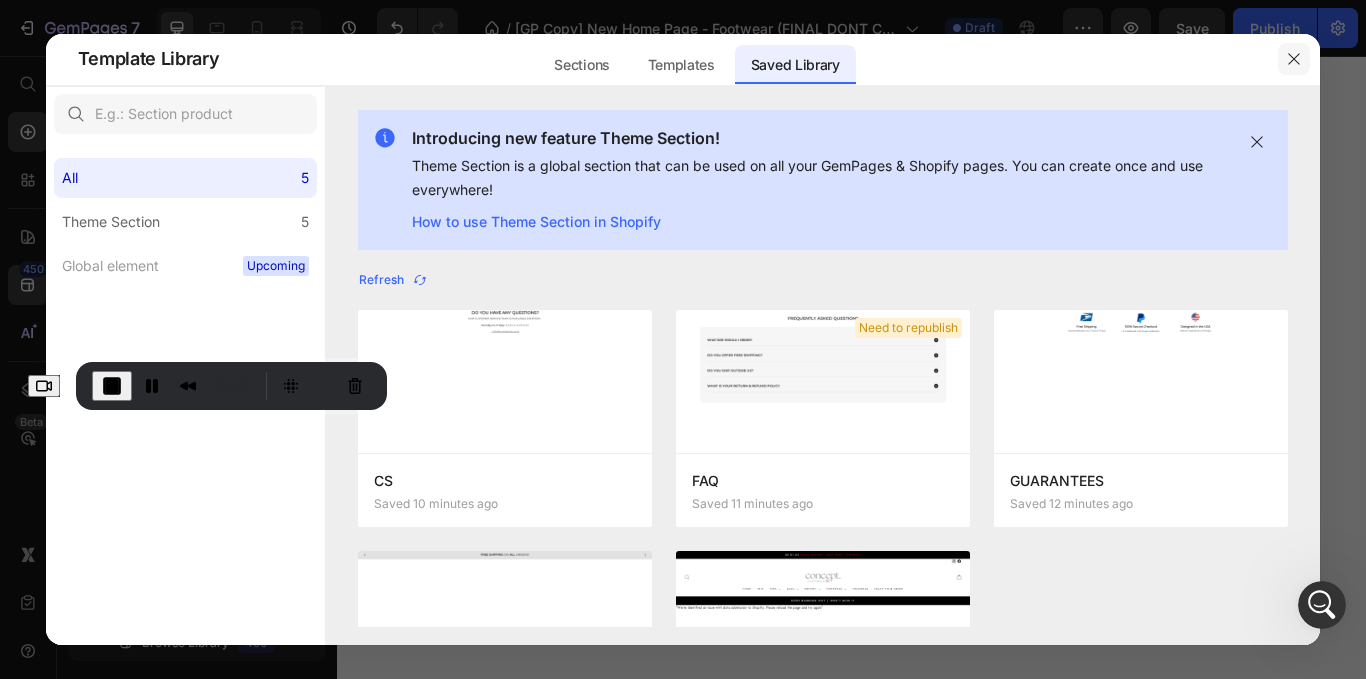 click 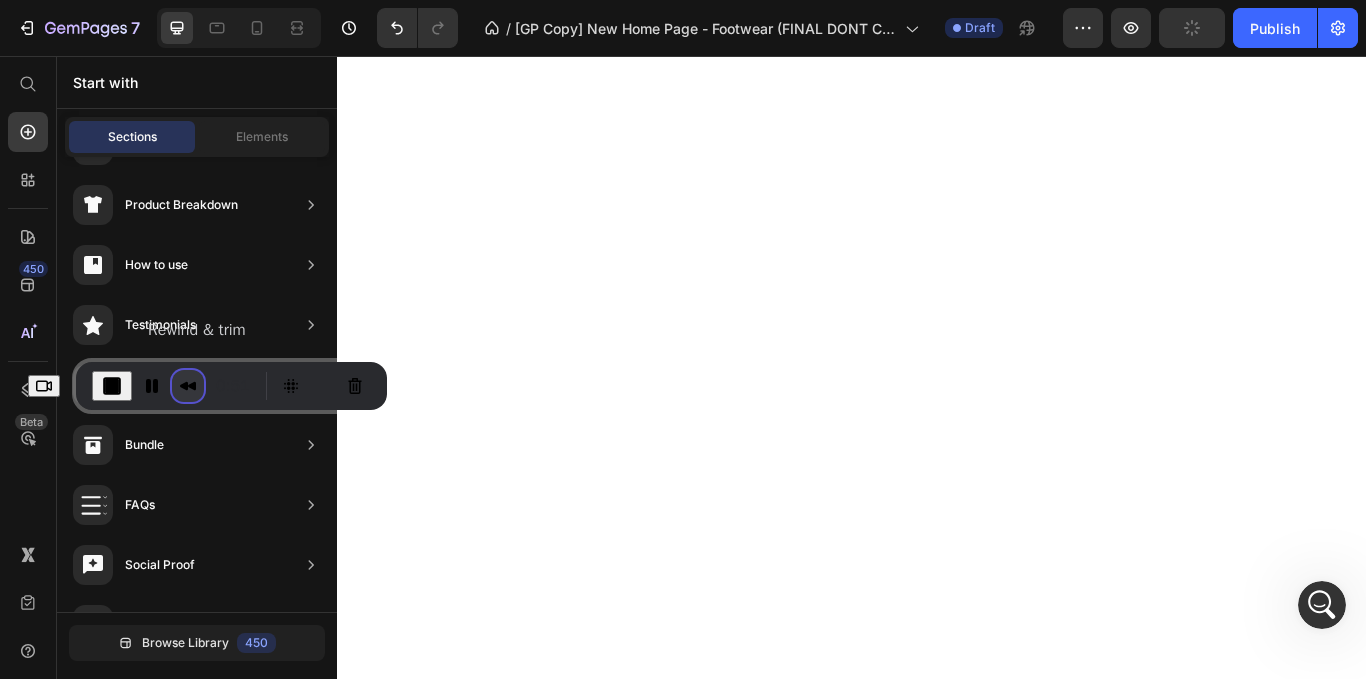 click at bounding box center (188, 386) 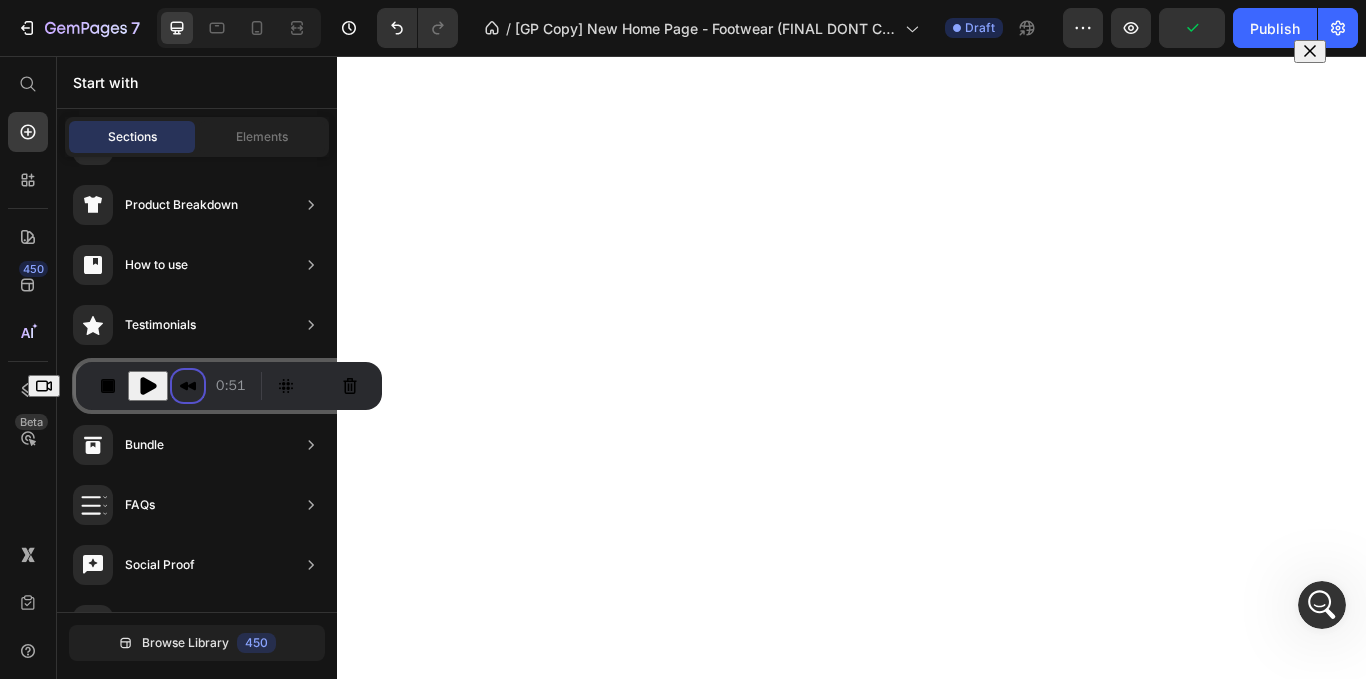 scroll, scrollTop: 6, scrollLeft: 0, axis: vertical 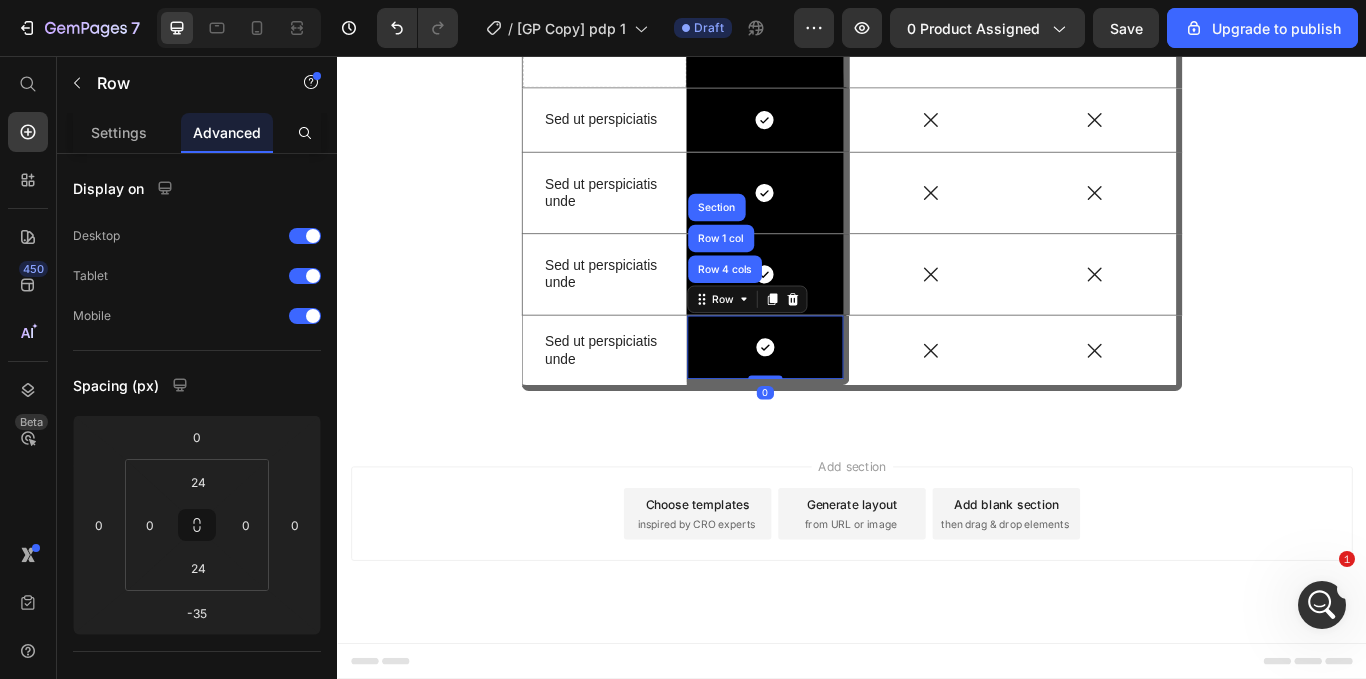 drag, startPoint x: 825, startPoint y: 566, endPoint x: 858, endPoint y: 600, distance: 47.38143 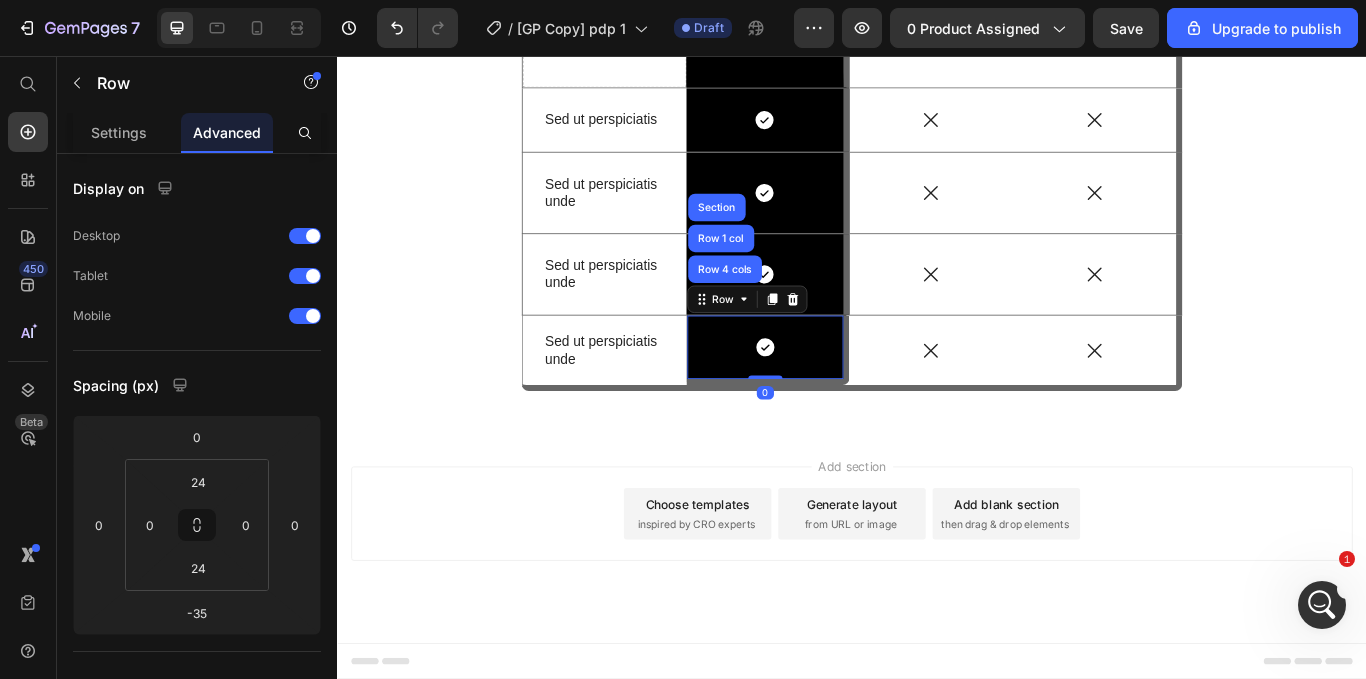 click on "Icon Row Row 4 cols Row 1 col Section   0" at bounding box center [839, 399] 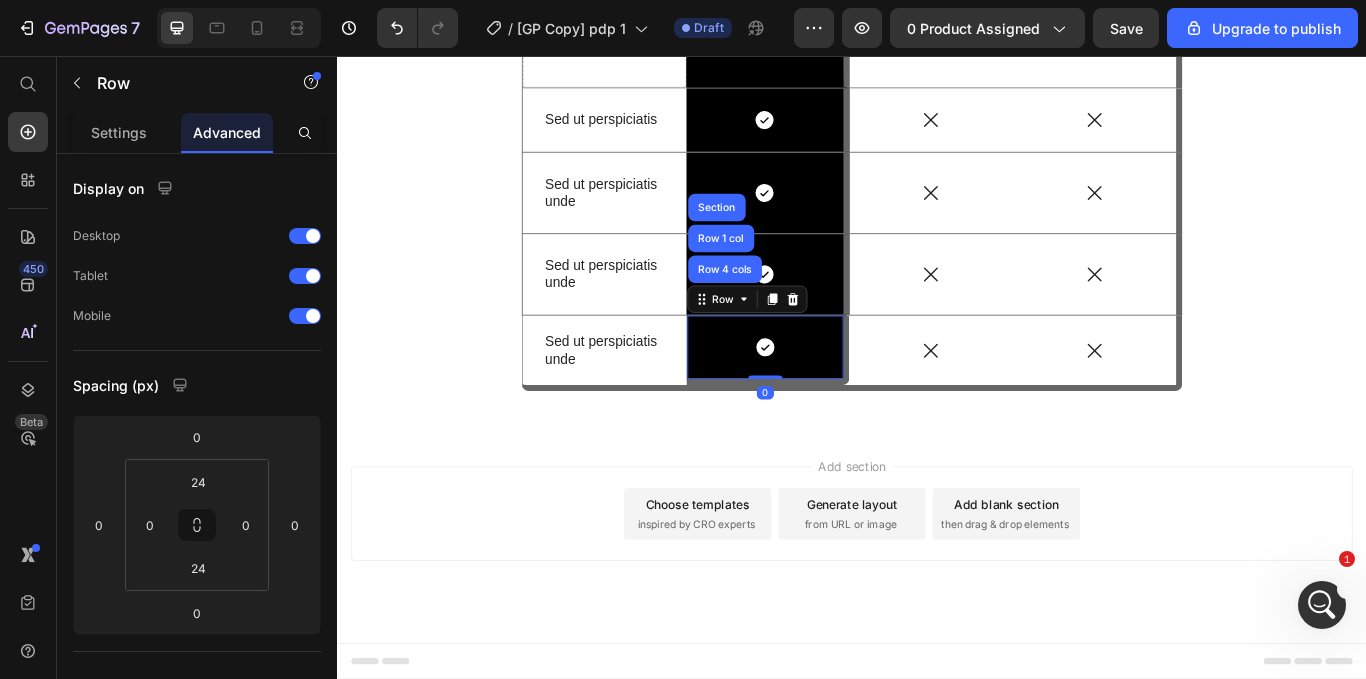 drag, startPoint x: 838, startPoint y: 602, endPoint x: 844, endPoint y: 588, distance: 15.231546 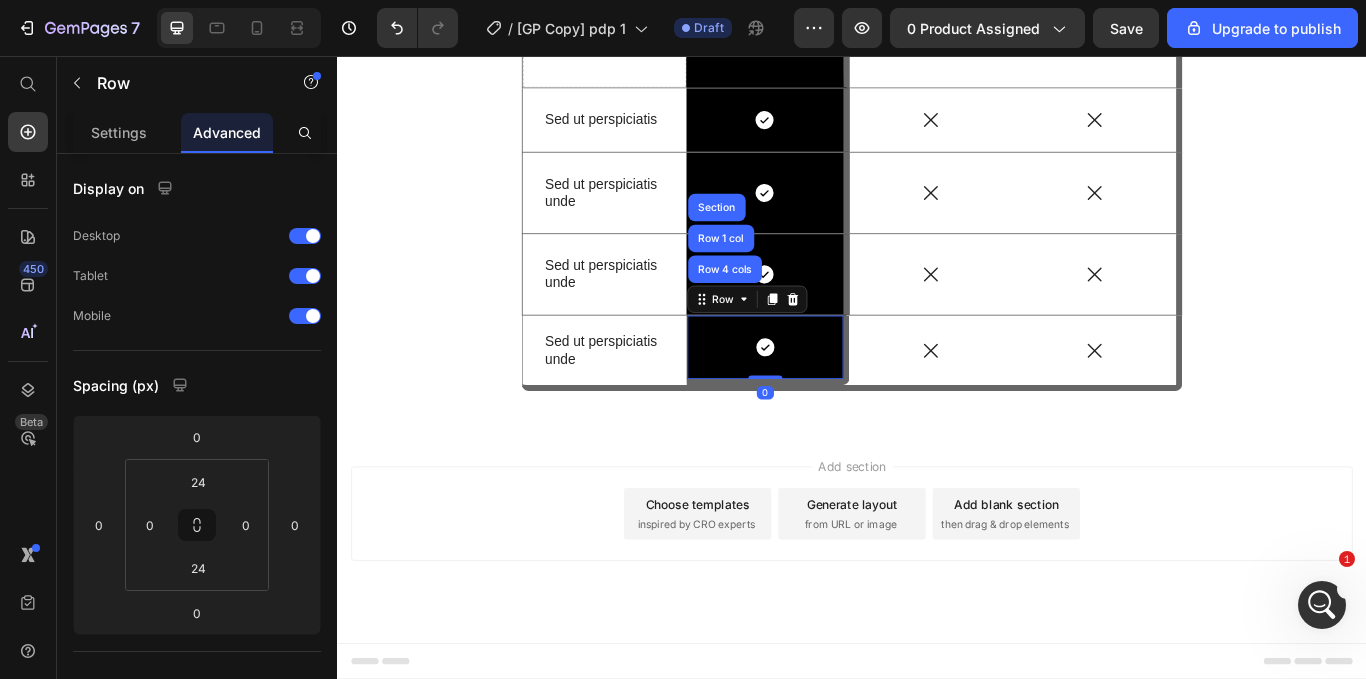 click on "Icon Row Row 4 cols Row 1 col Section   0" at bounding box center (839, 399) 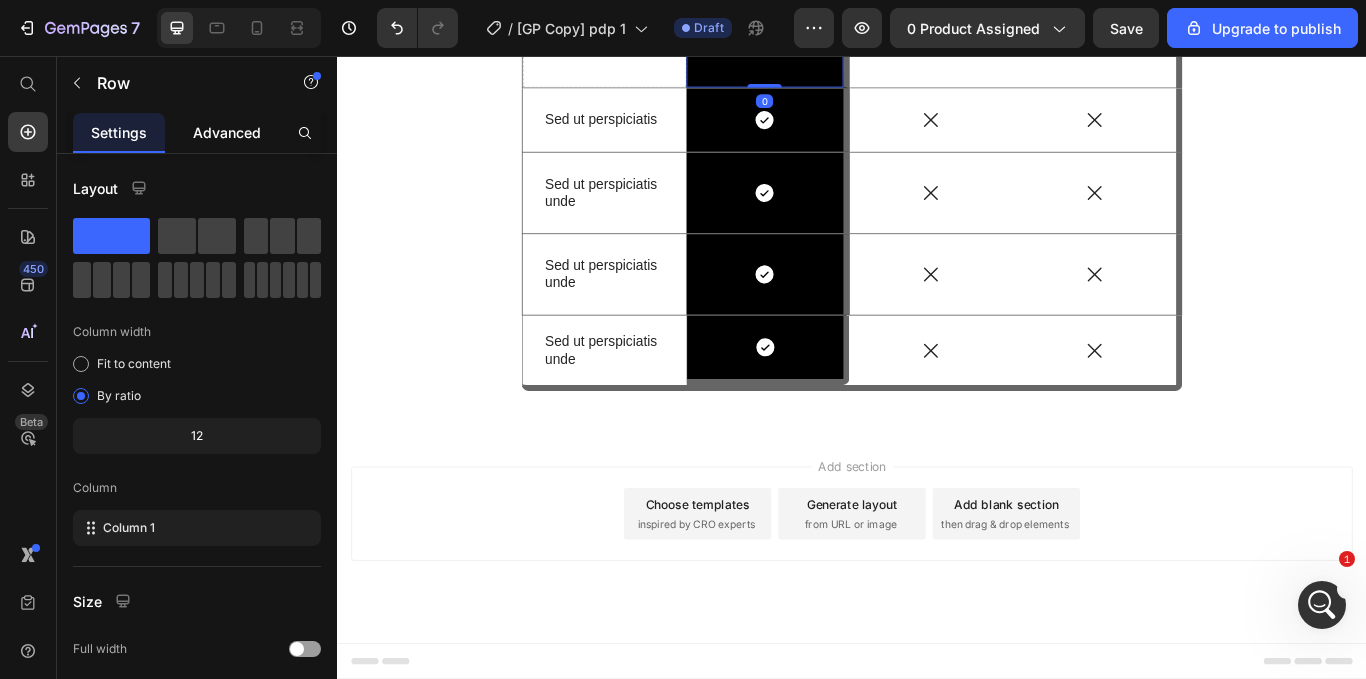 click on "Advanced" at bounding box center [227, 132] 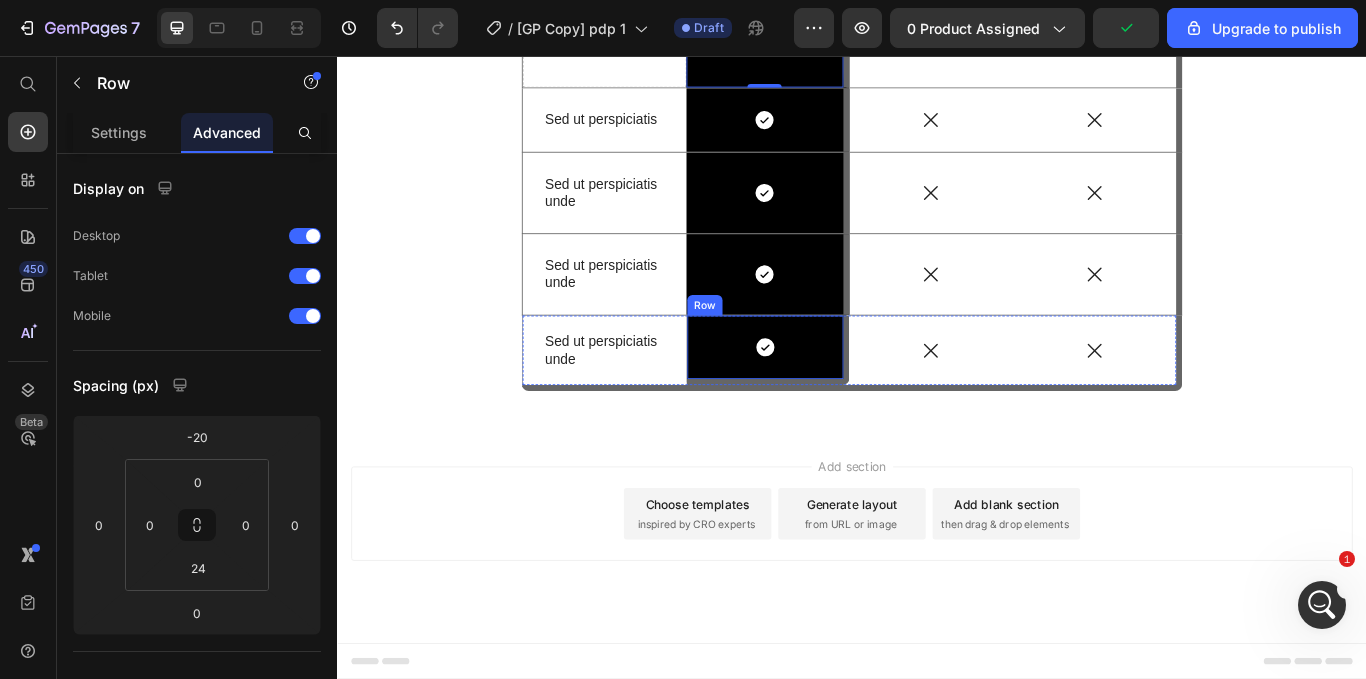 click on "Icon Row" at bounding box center [839, 399] 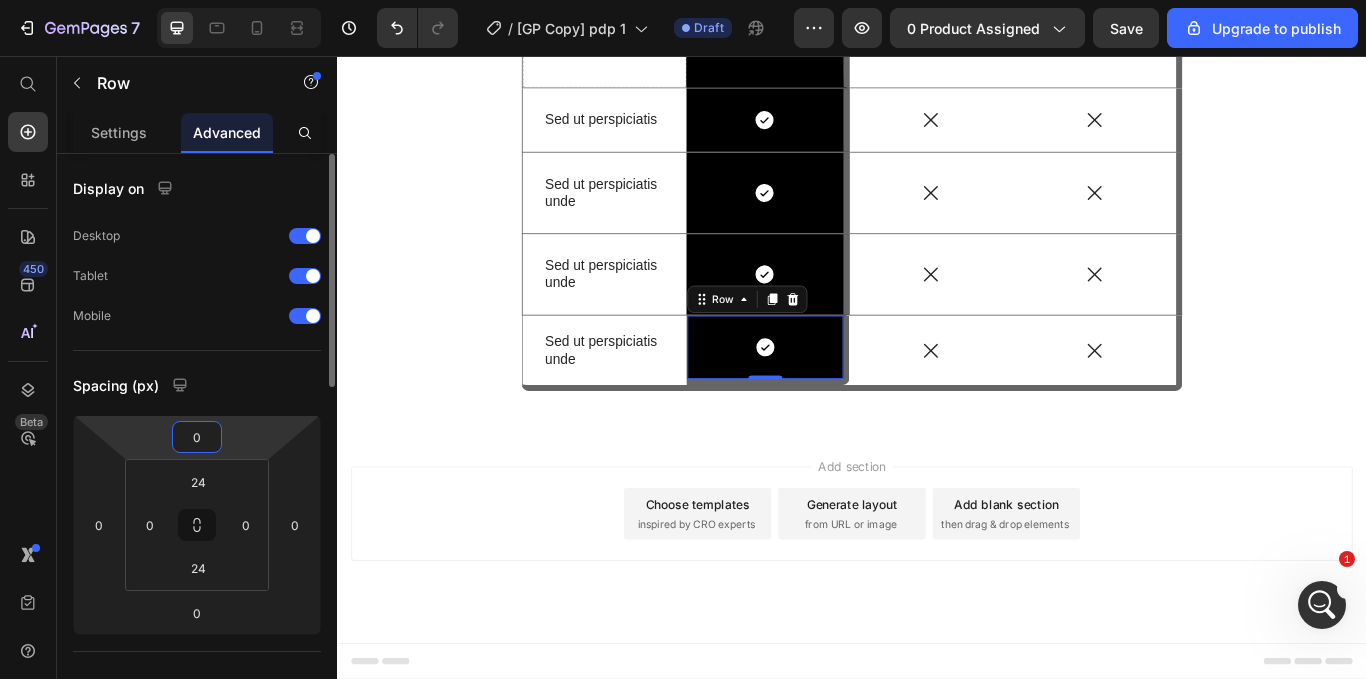 click on "0" at bounding box center (197, 437) 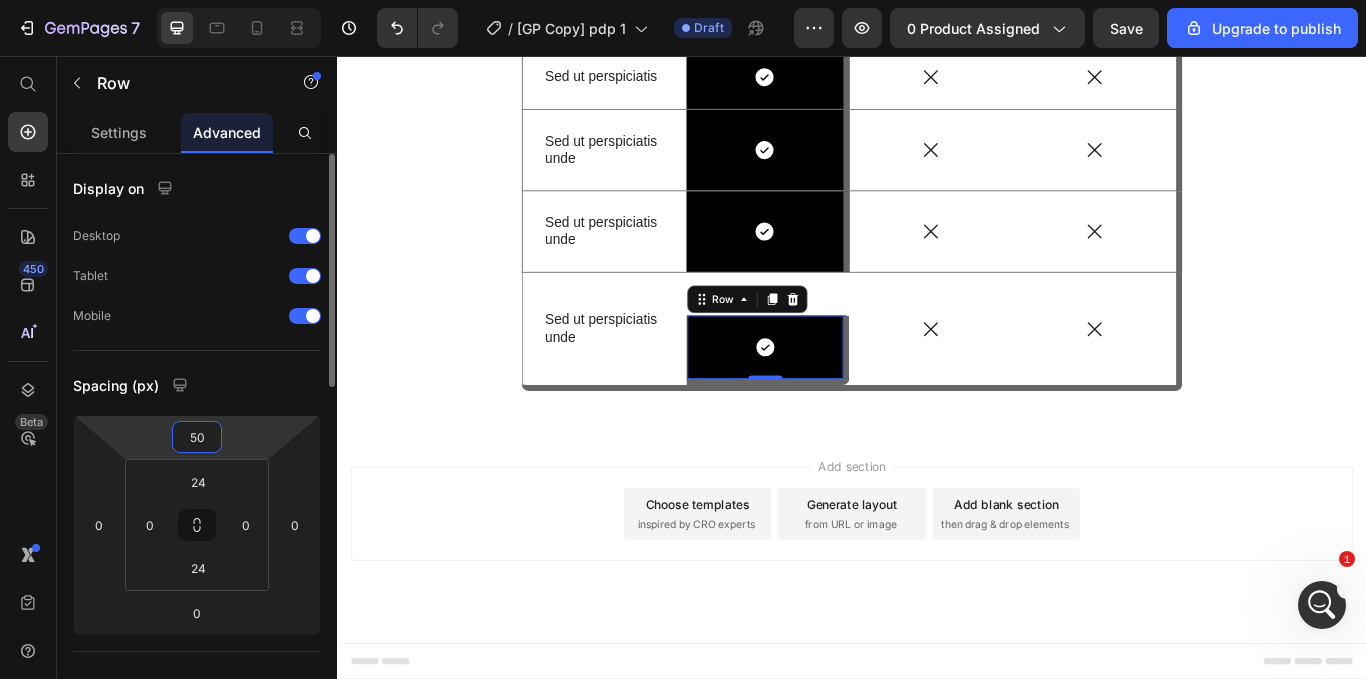 type on "5" 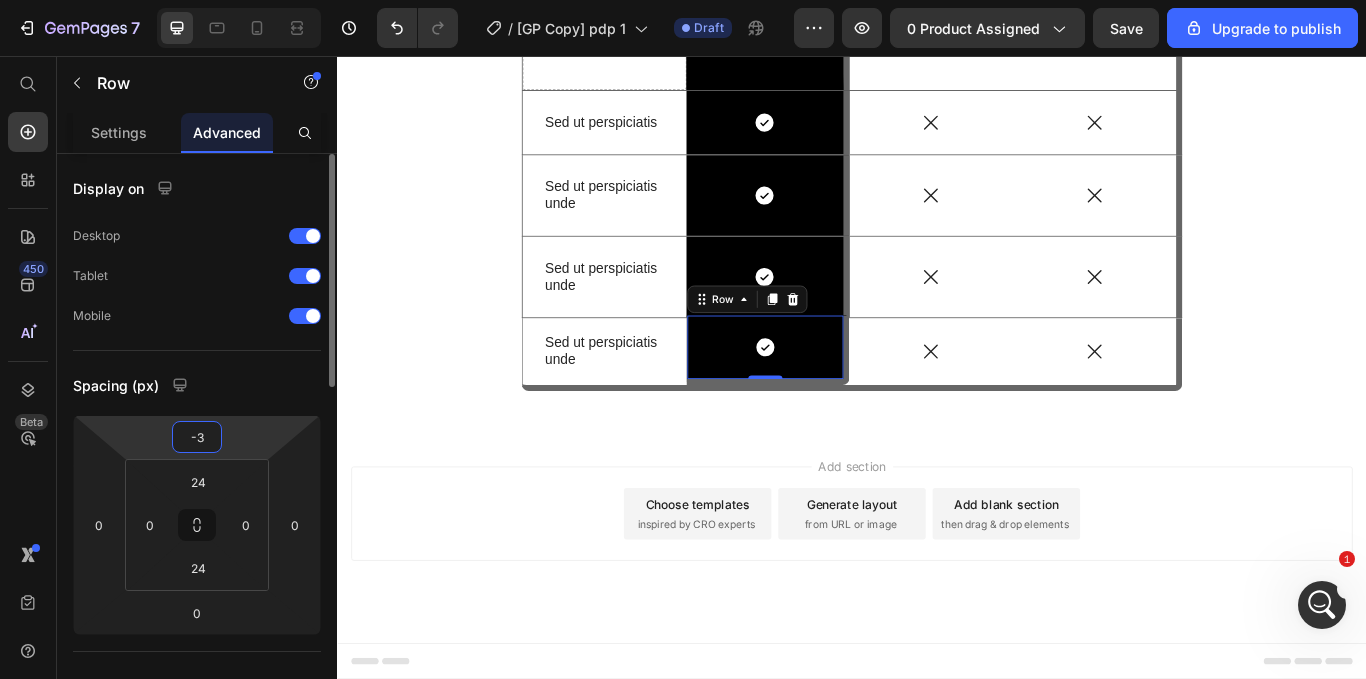 type on "-30" 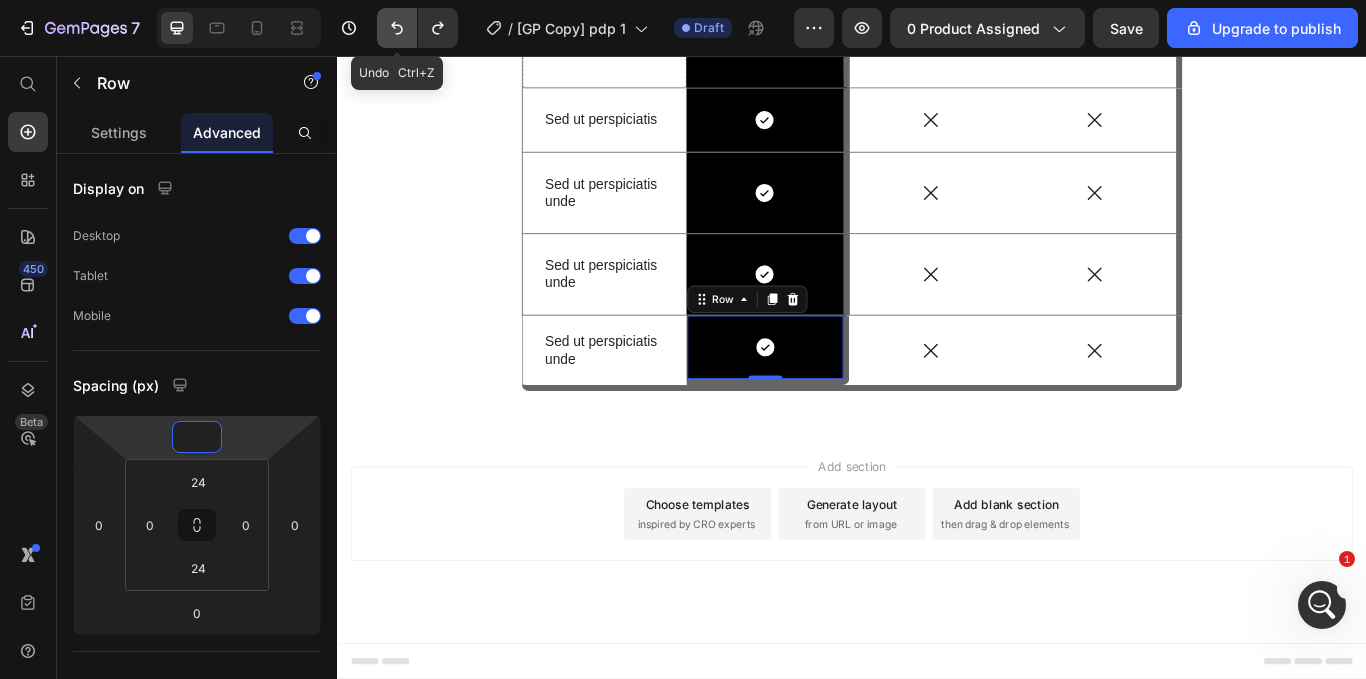type on "0" 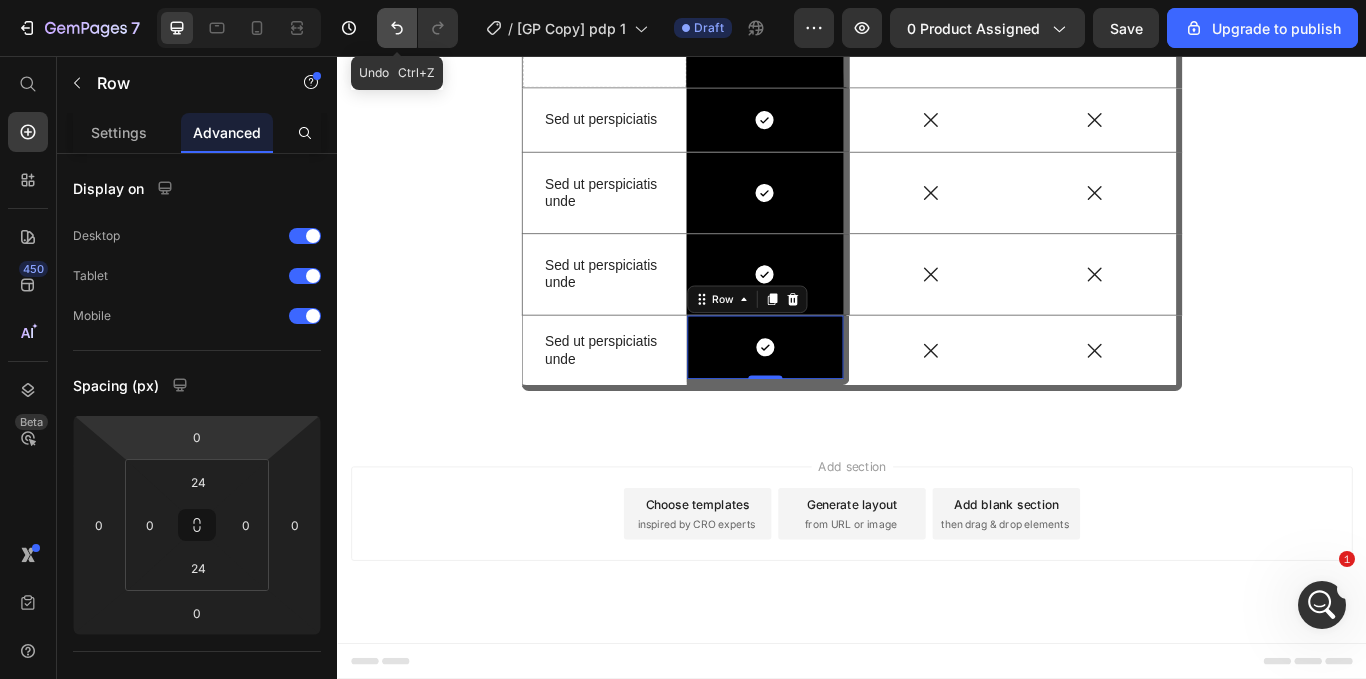 click 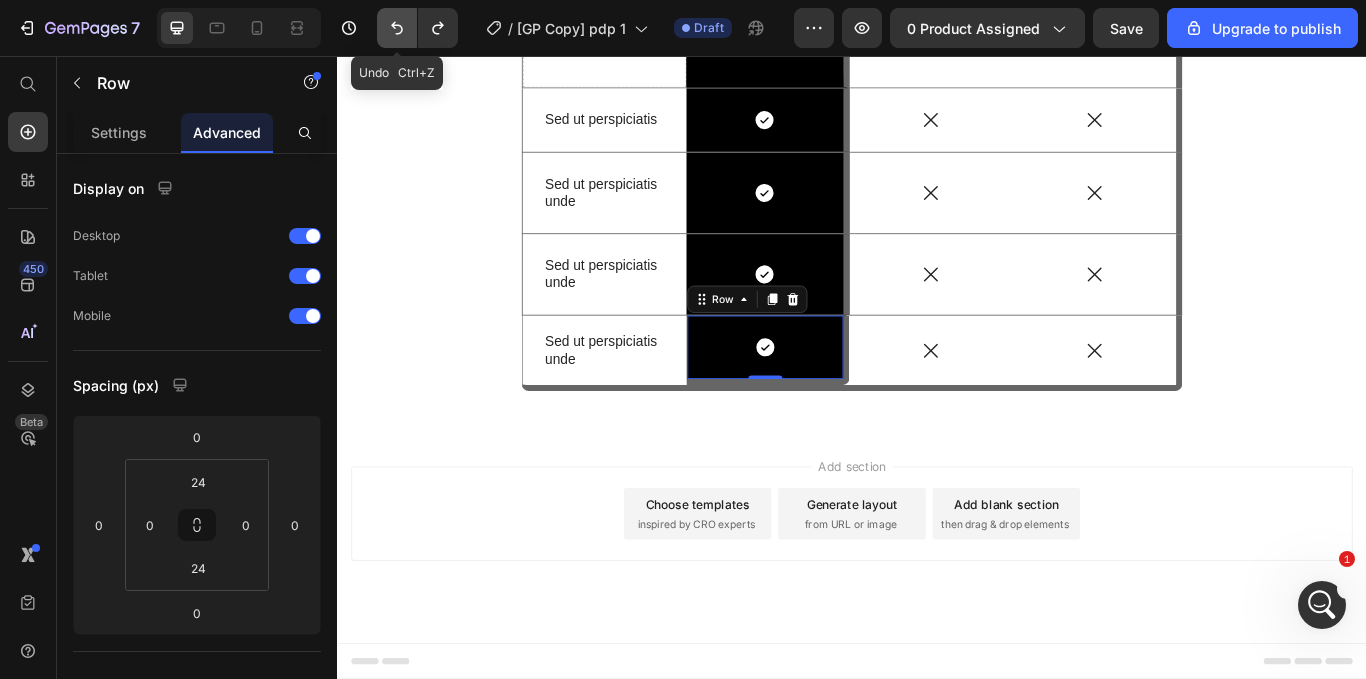 click 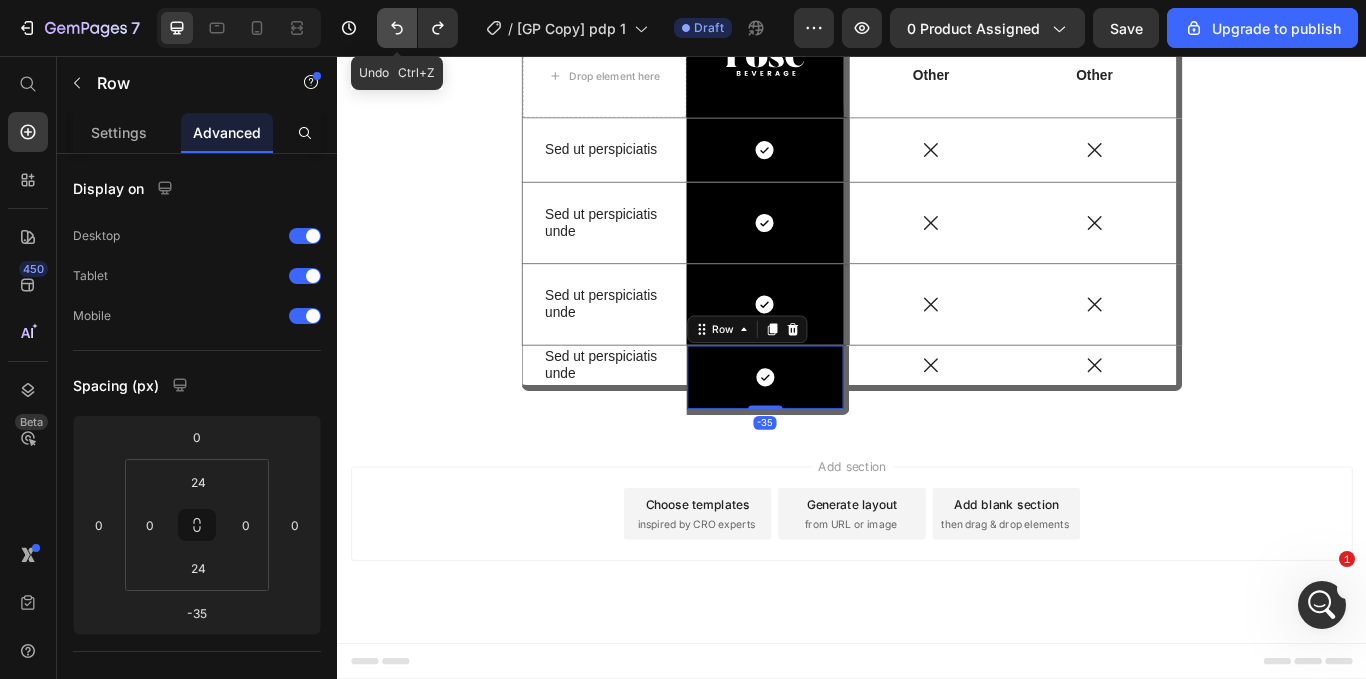 click 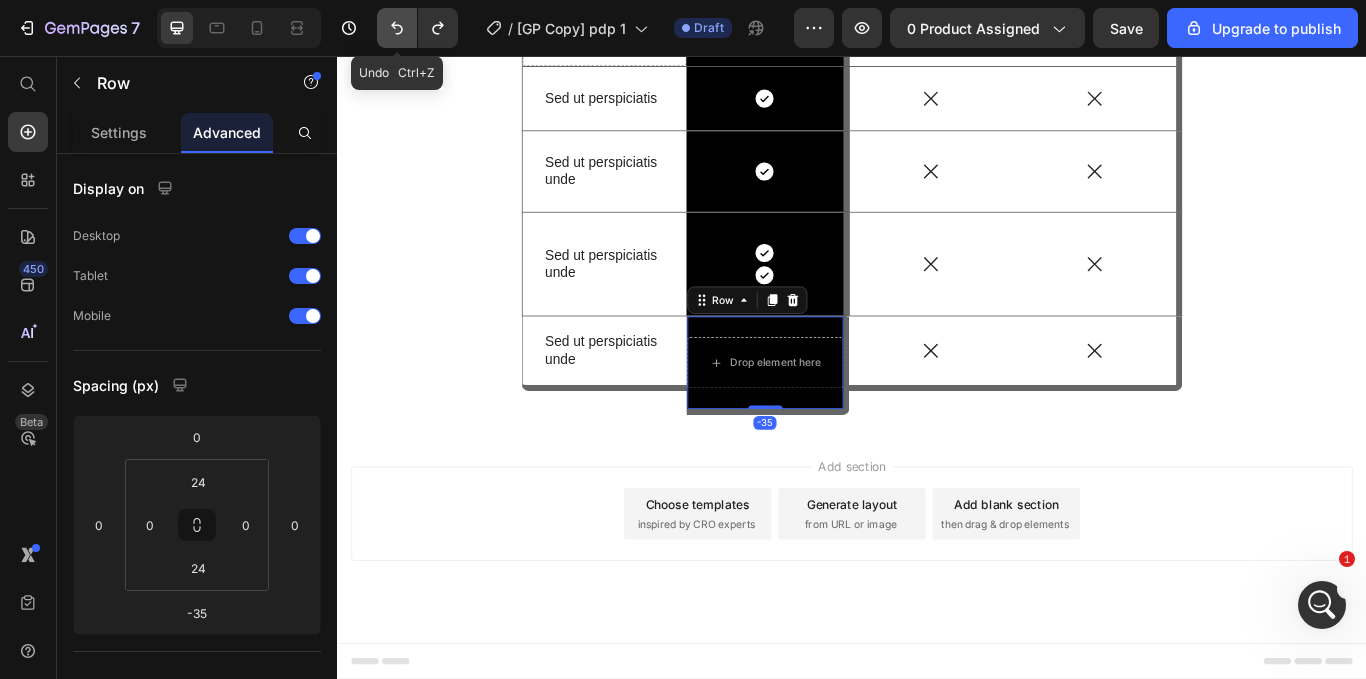 click 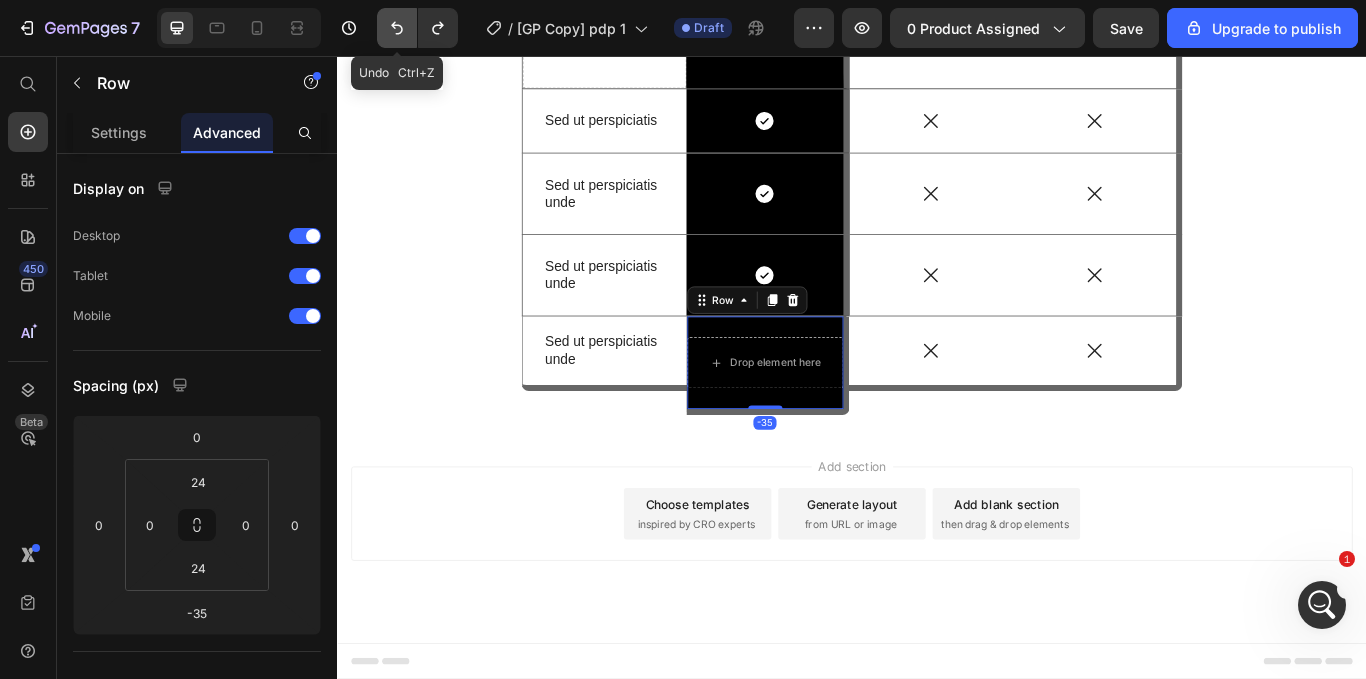 click 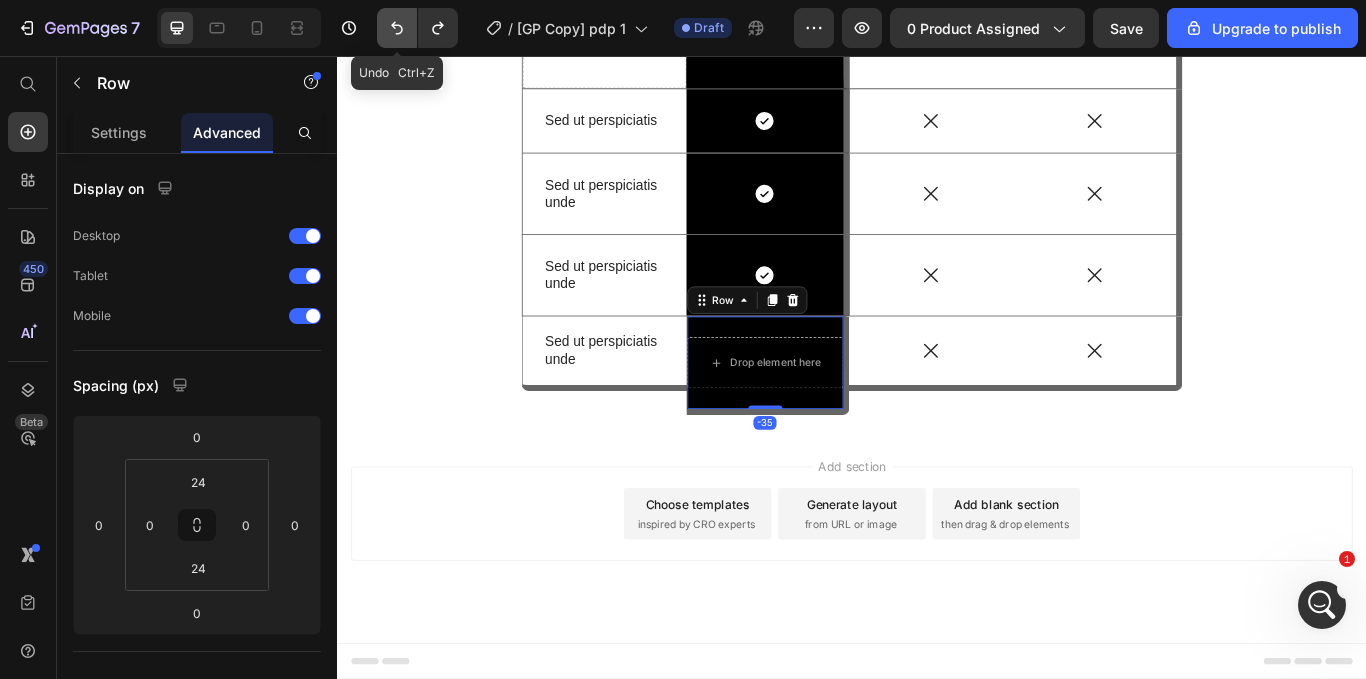 click 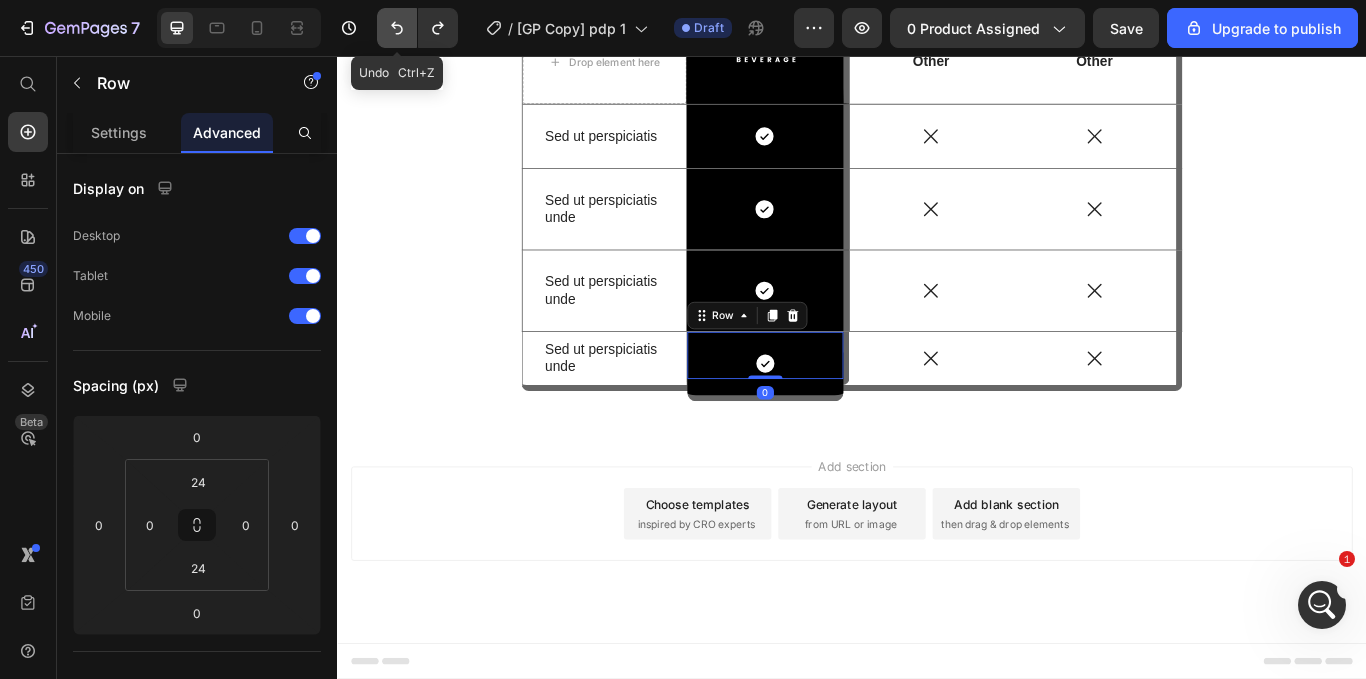 click 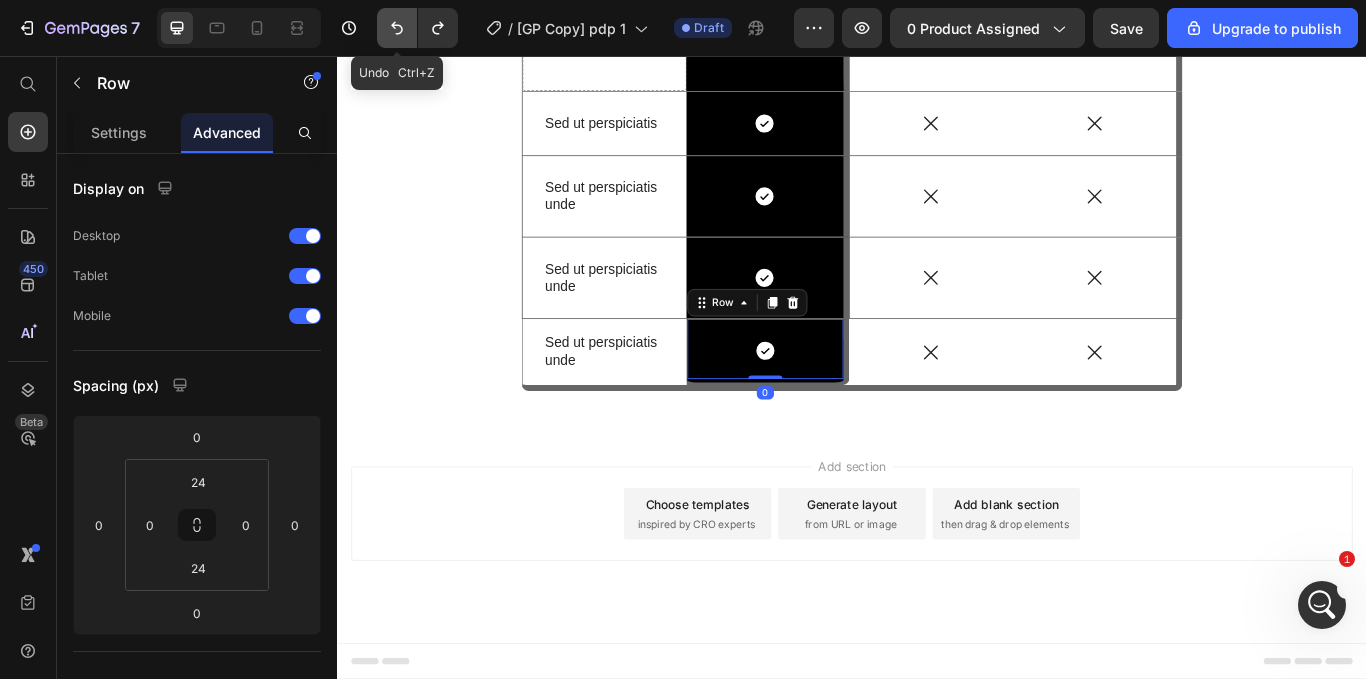 click 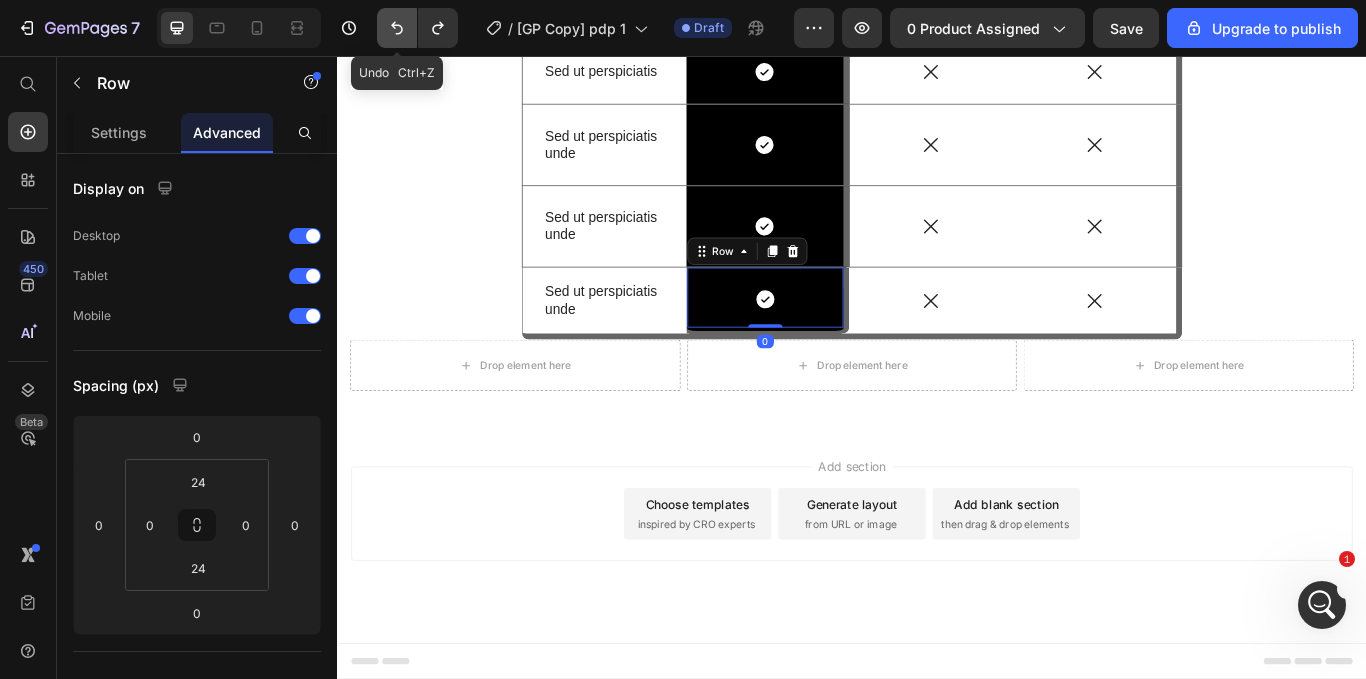 click 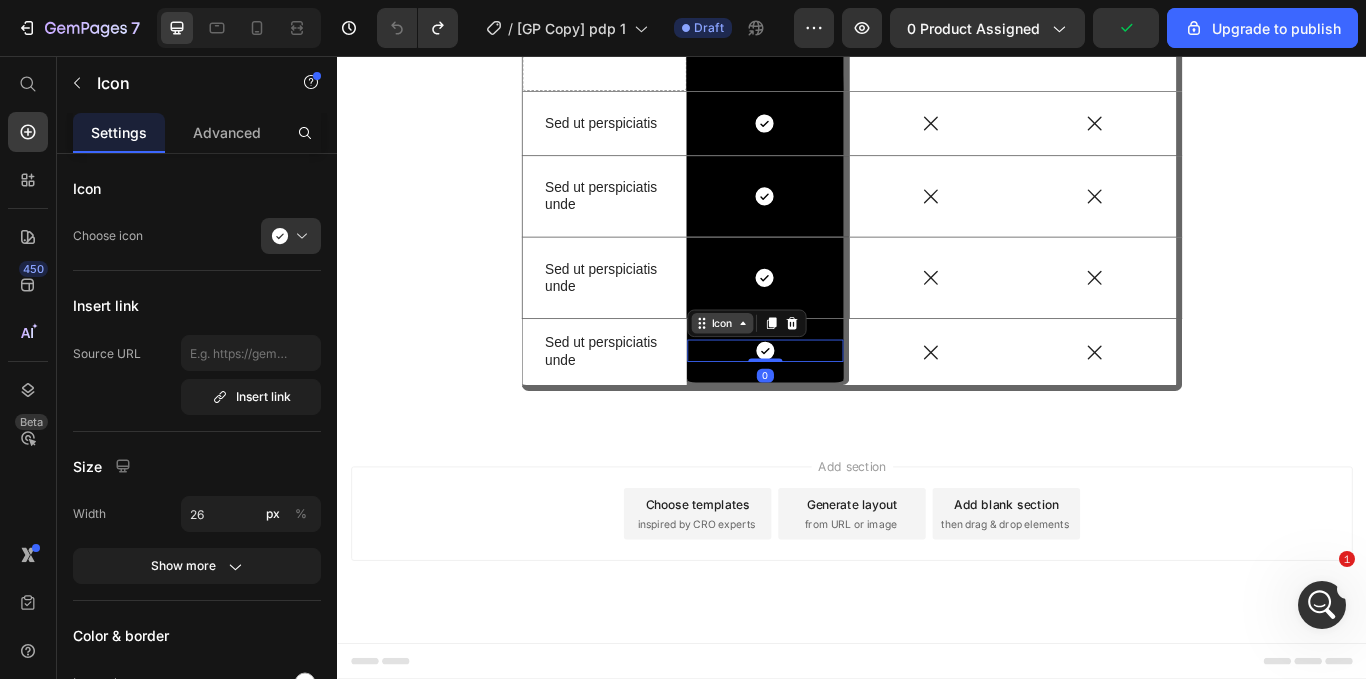 click on "Icon" at bounding box center (786, 368) 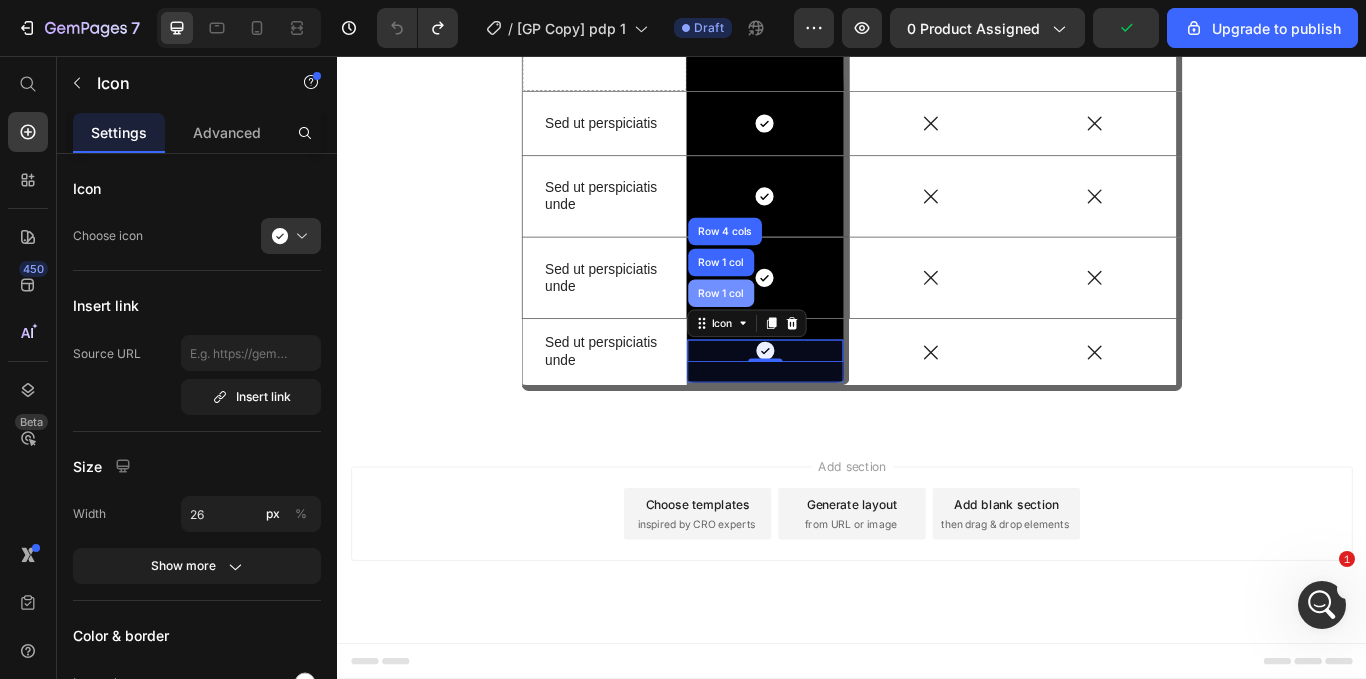 click on "Row 1 col" at bounding box center [784, 333] 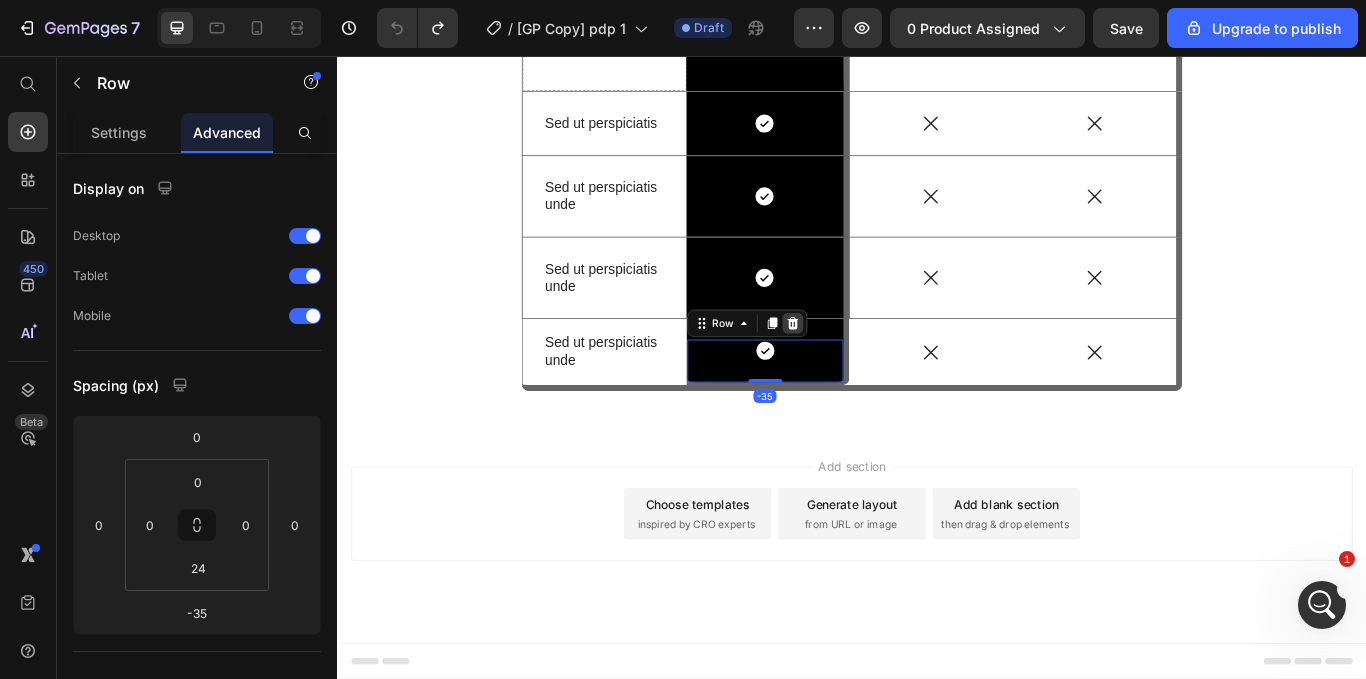 click 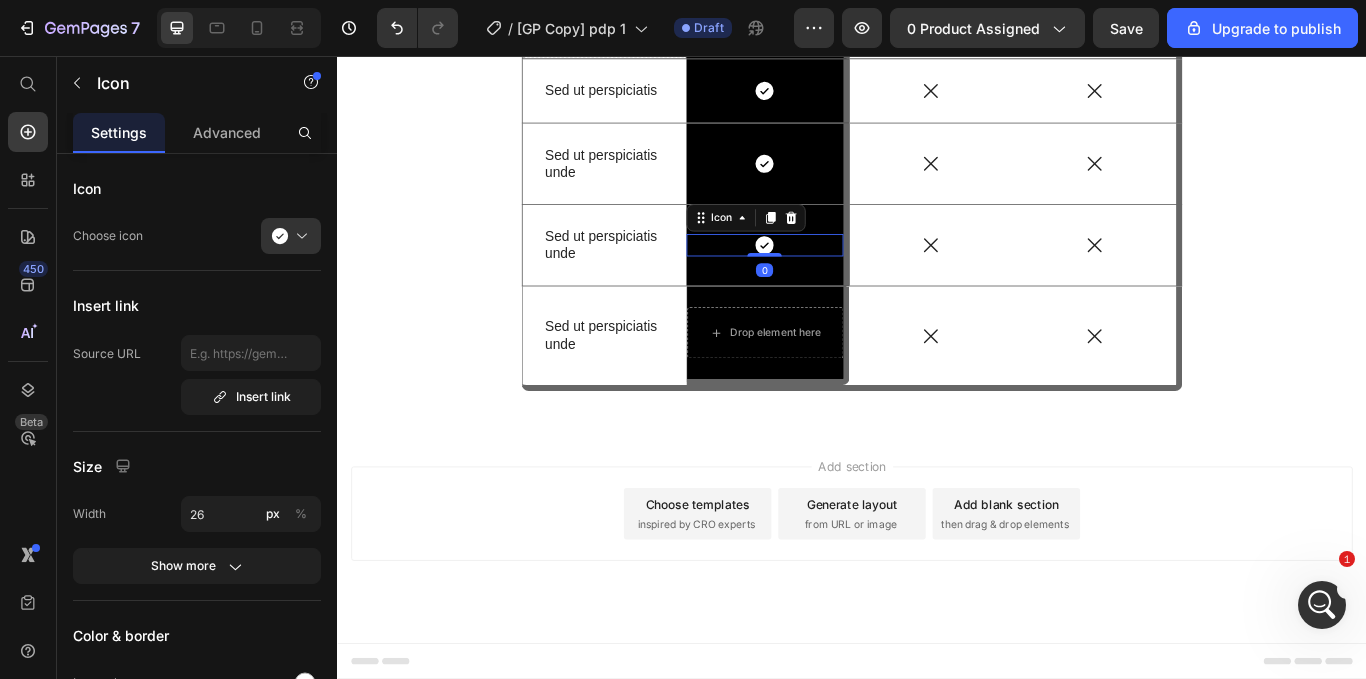 click 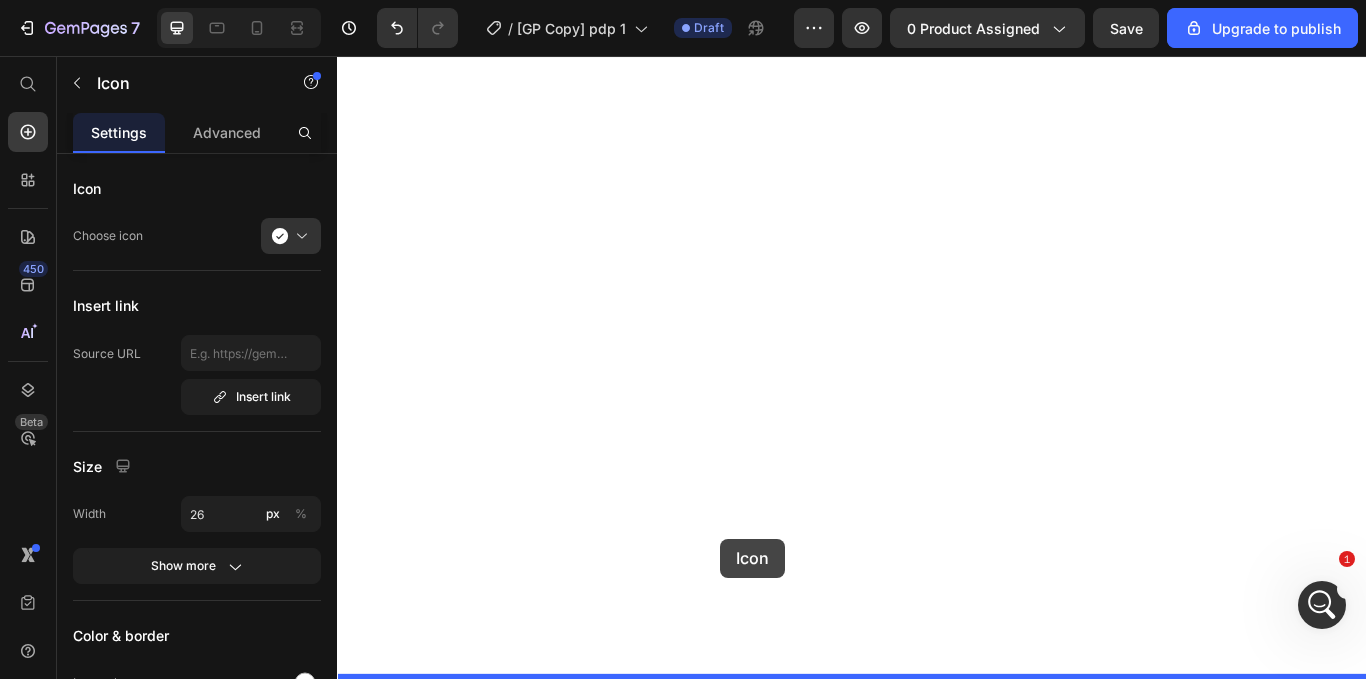 scroll, scrollTop: 6676, scrollLeft: 0, axis: vertical 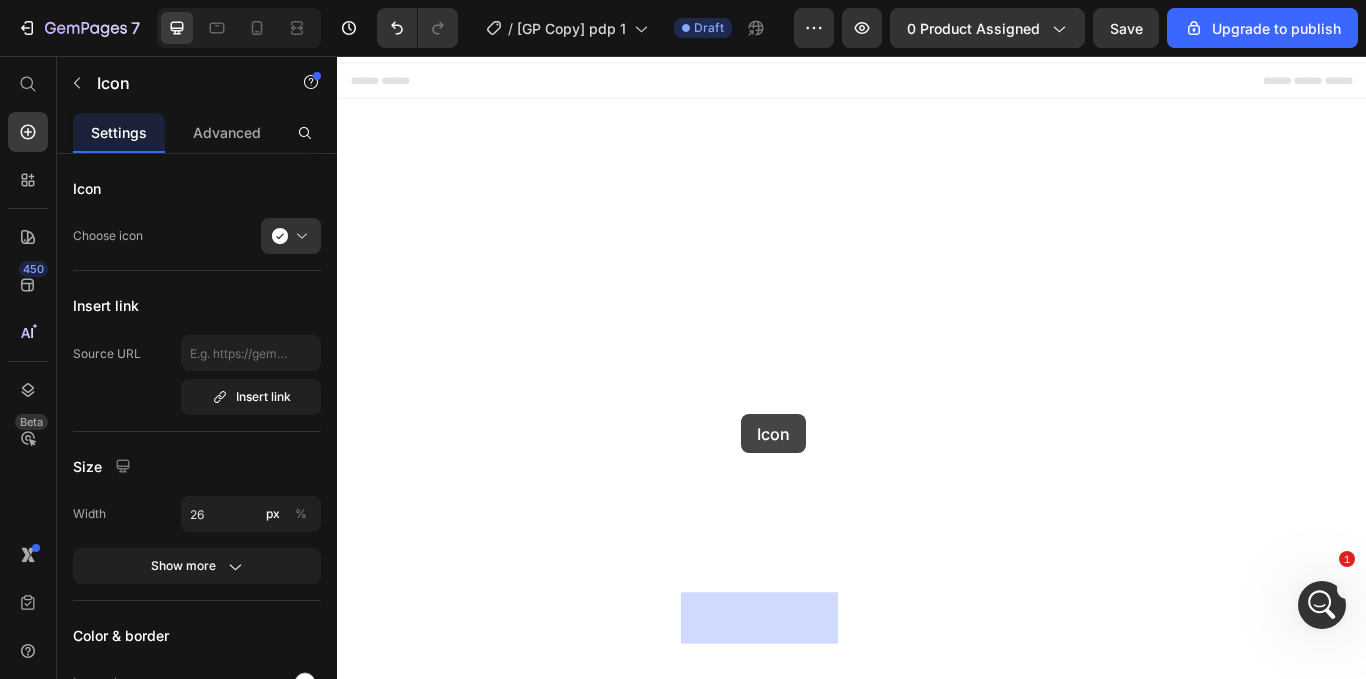 drag, startPoint x: 759, startPoint y: 448, endPoint x: 808, endPoint y: 474, distance: 55.470715 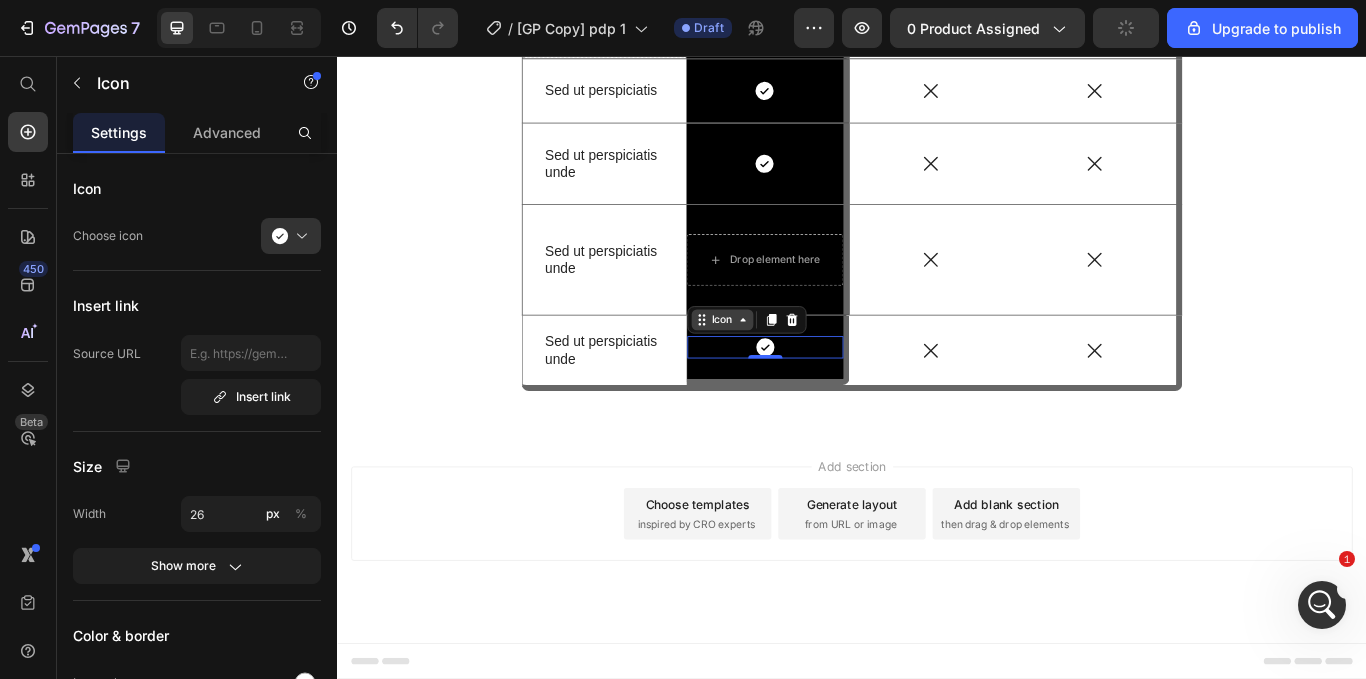 click on "Icon" at bounding box center (786, 364) 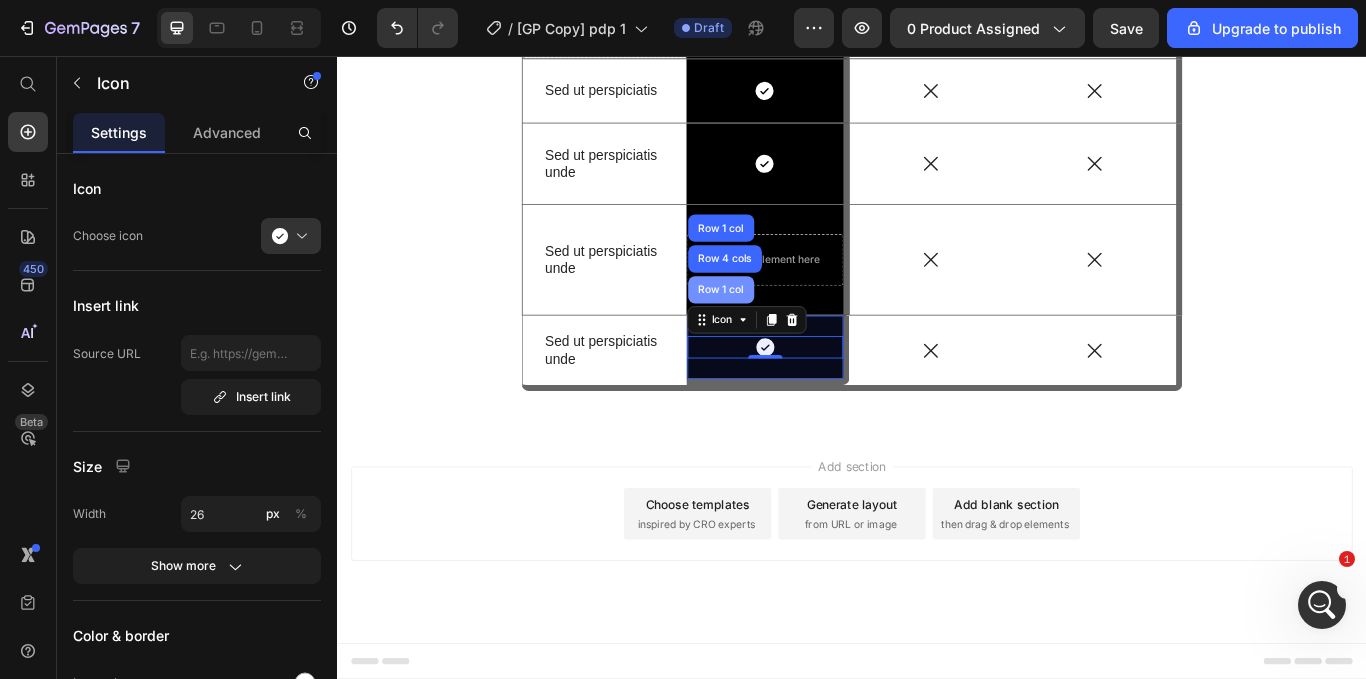 click on "Row 1 col" at bounding box center [784, 329] 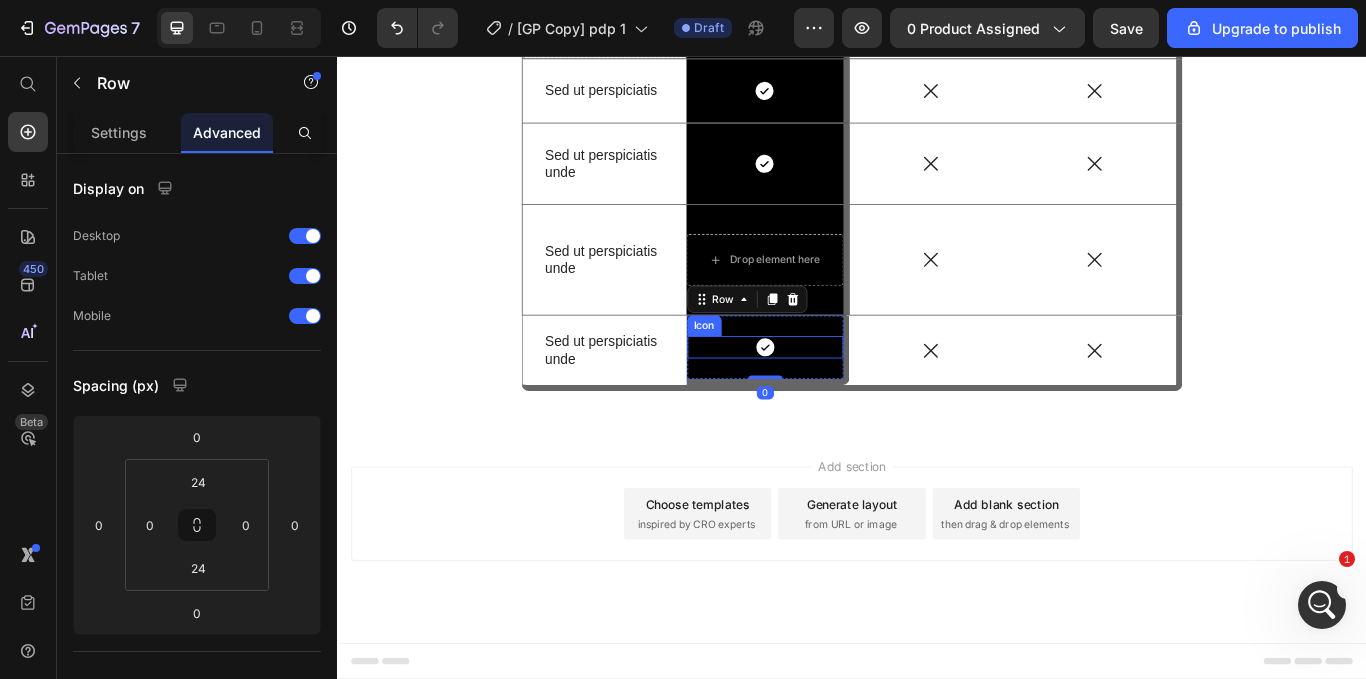 click 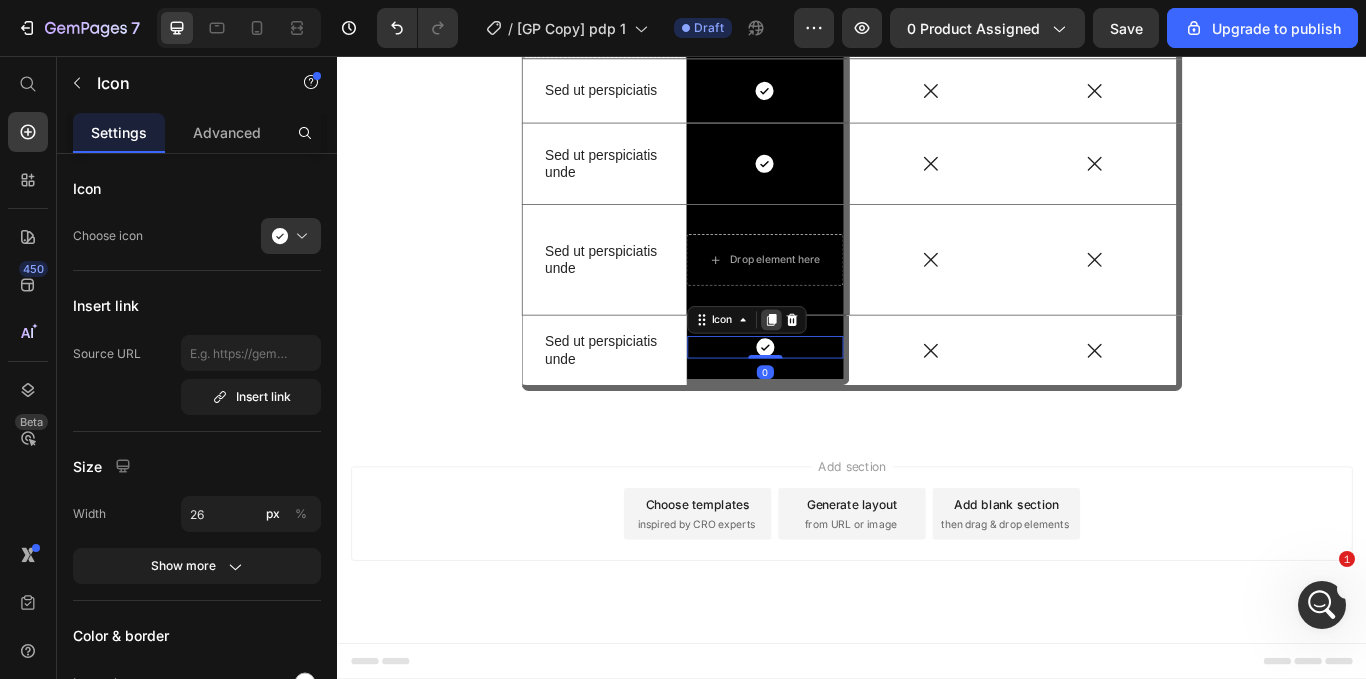 click 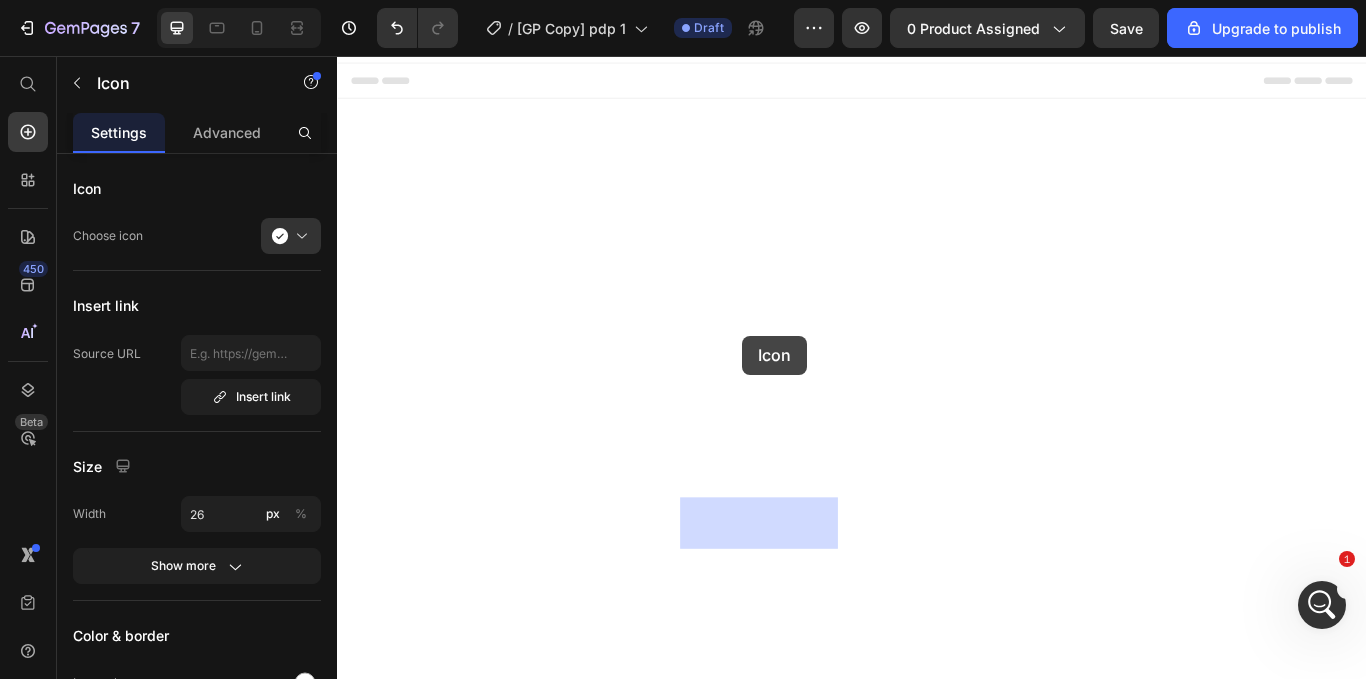 drag, startPoint x: 774, startPoint y: 474, endPoint x: 808, endPoint y: 380, distance: 99.95999 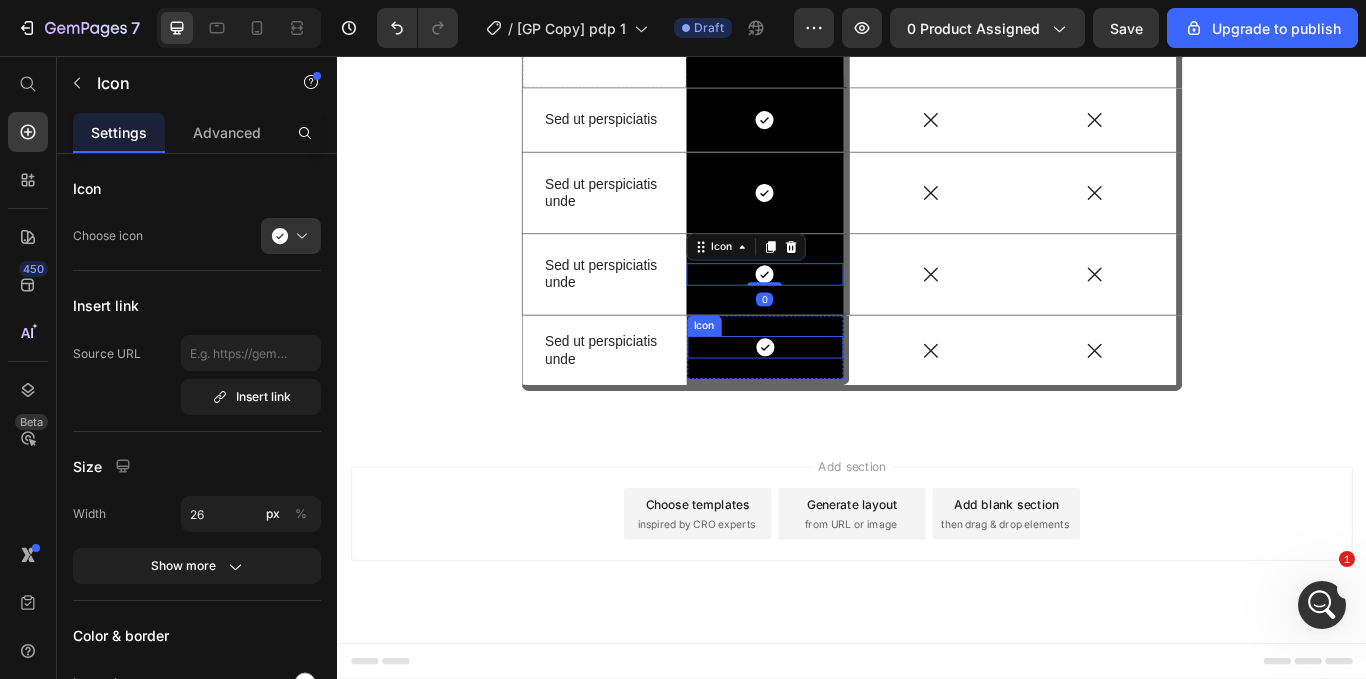 scroll, scrollTop: 6598, scrollLeft: 0, axis: vertical 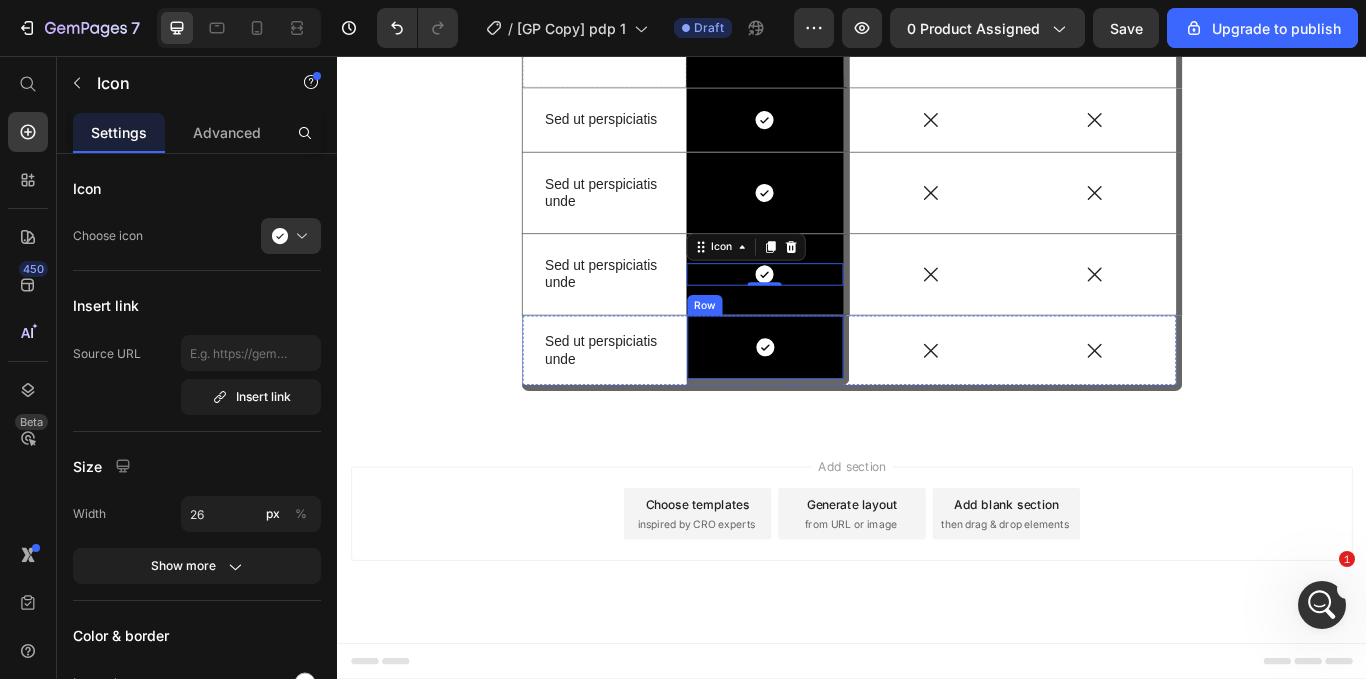 click on "Icon Row" at bounding box center (839, 399) 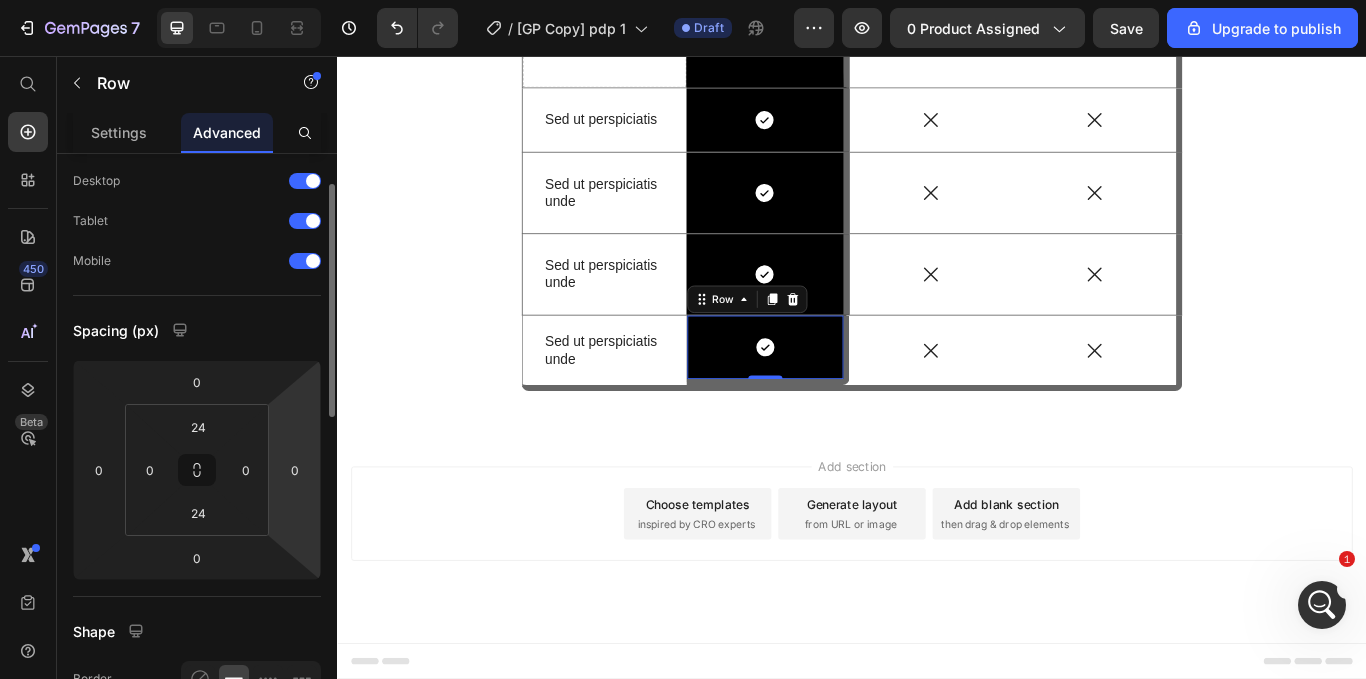 scroll, scrollTop: 94, scrollLeft: 0, axis: vertical 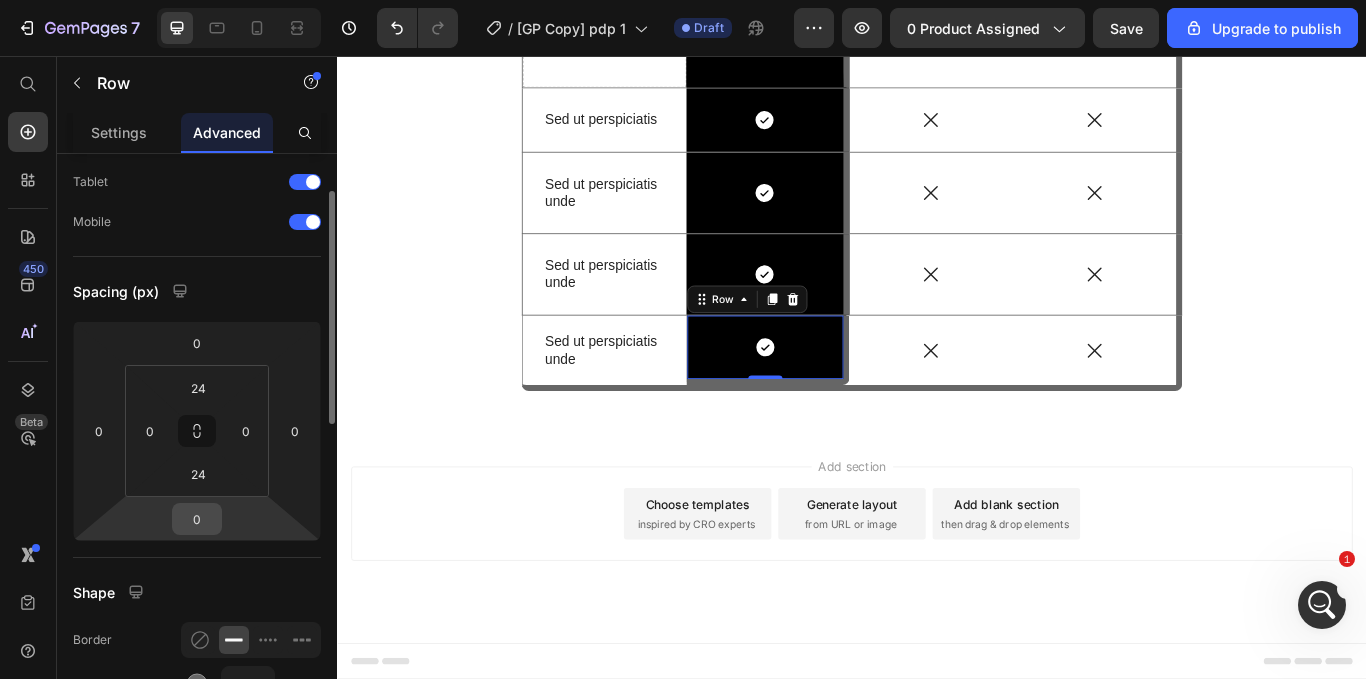 click on "0" at bounding box center (197, 519) 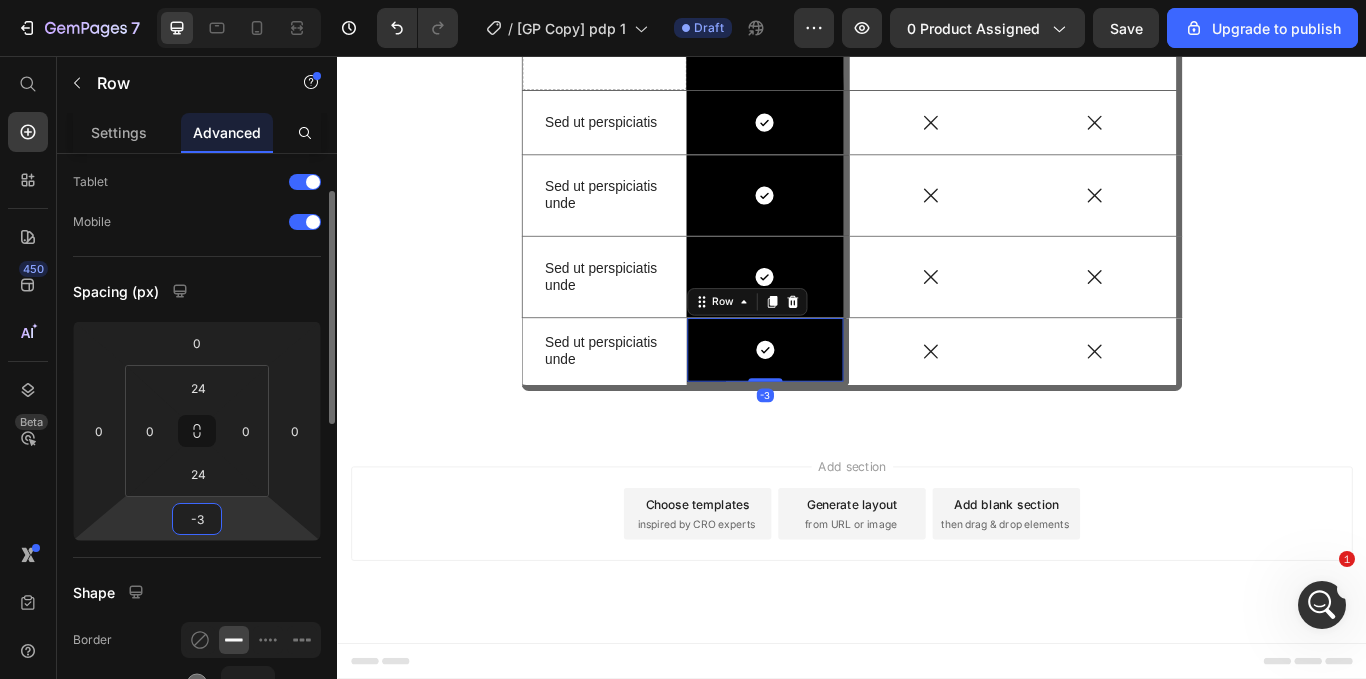 type on "-35" 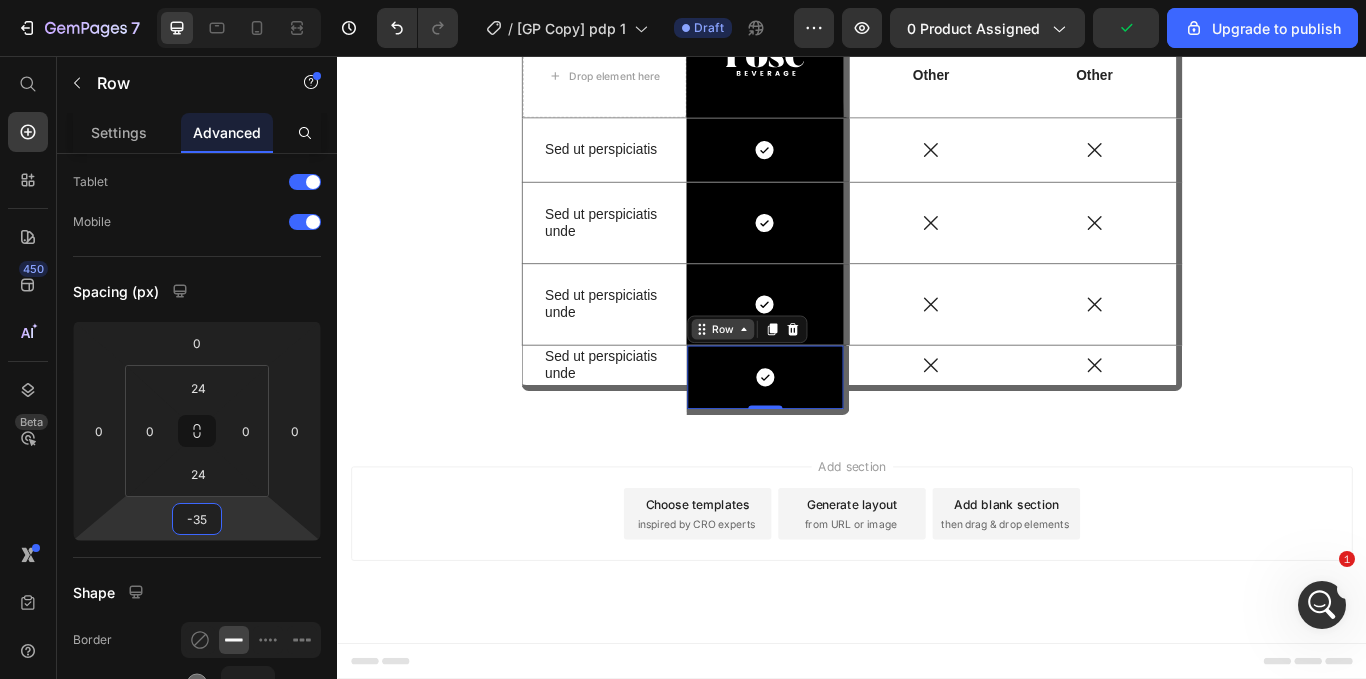 scroll, scrollTop: 6624, scrollLeft: 0, axis: vertical 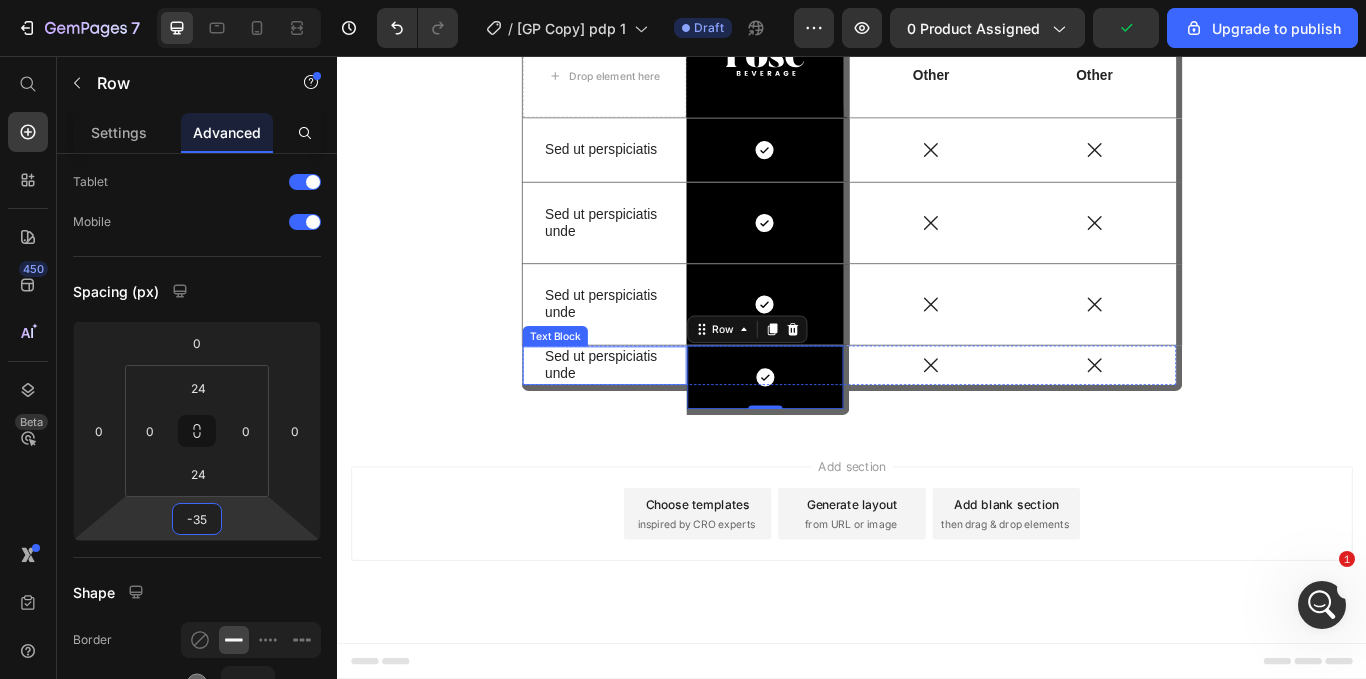 click on "Sed ut perspiciatis unde" at bounding box center [648, 418] 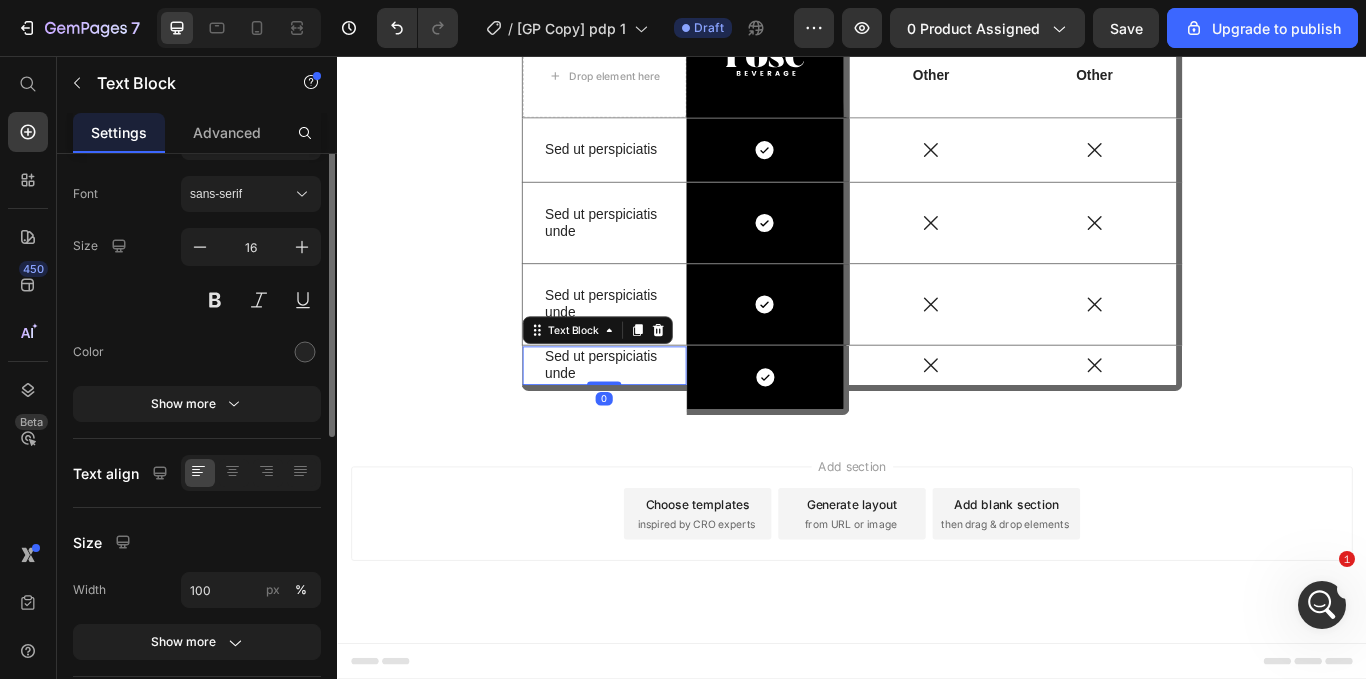 scroll, scrollTop: 0, scrollLeft: 0, axis: both 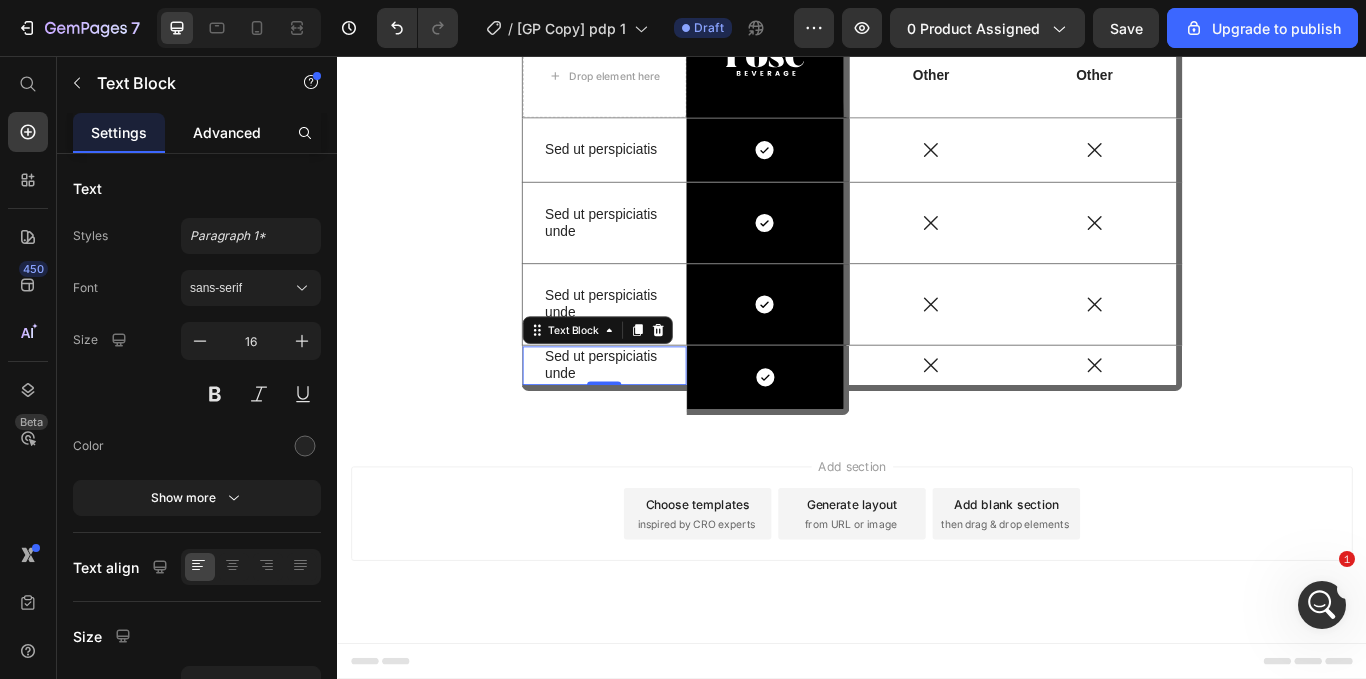 click on "Advanced" at bounding box center (227, 132) 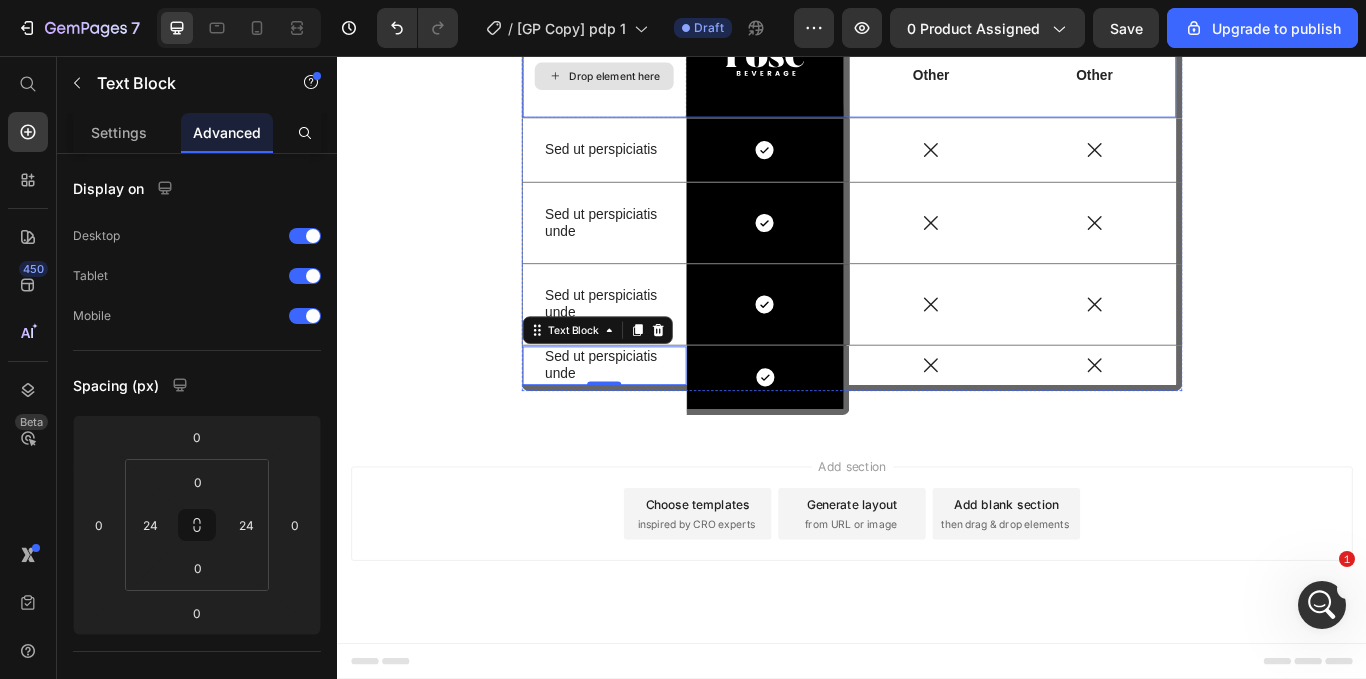 click on "Drop element here" at bounding box center (648, 80) 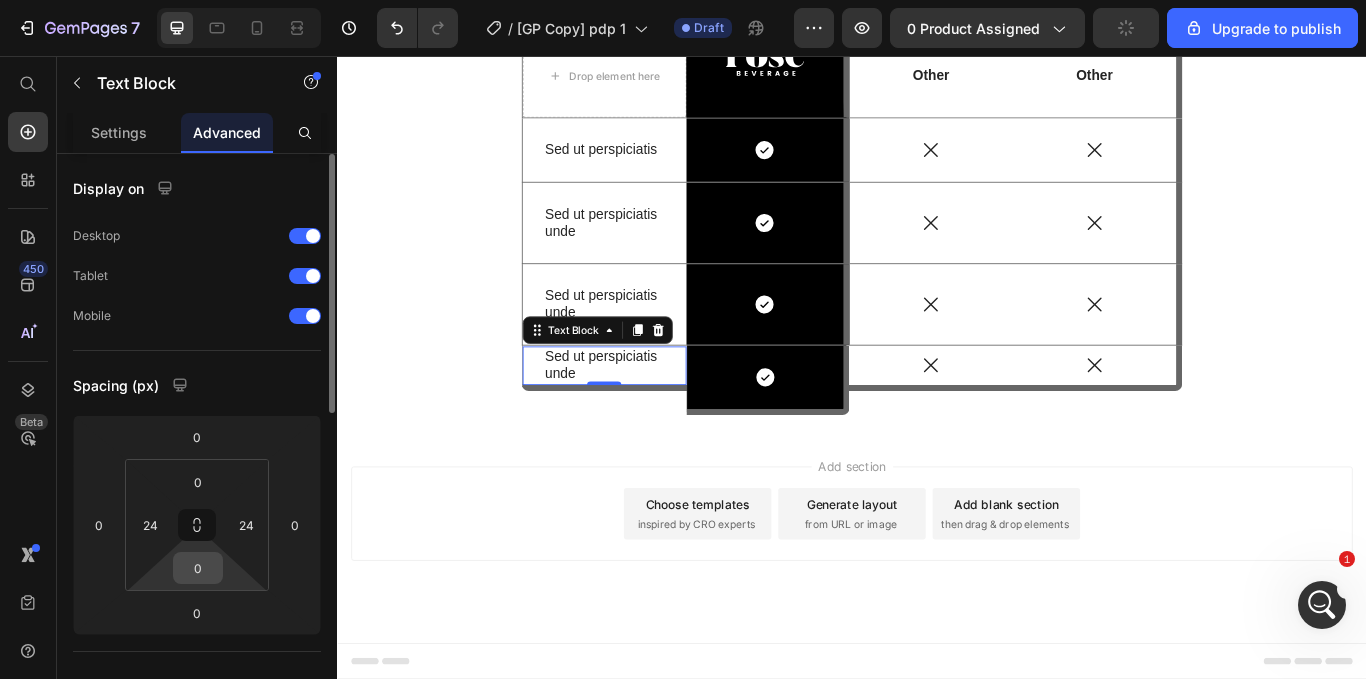 scroll, scrollTop: 20, scrollLeft: 0, axis: vertical 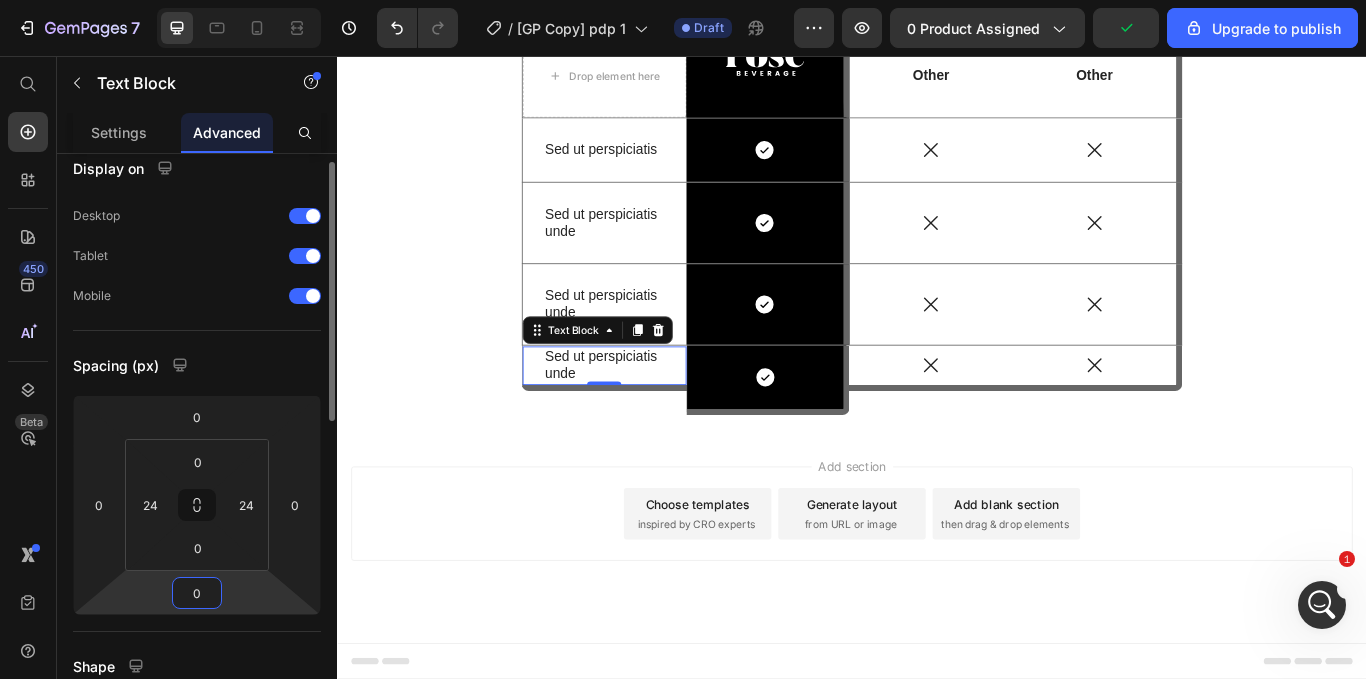 click on "0" at bounding box center (197, 593) 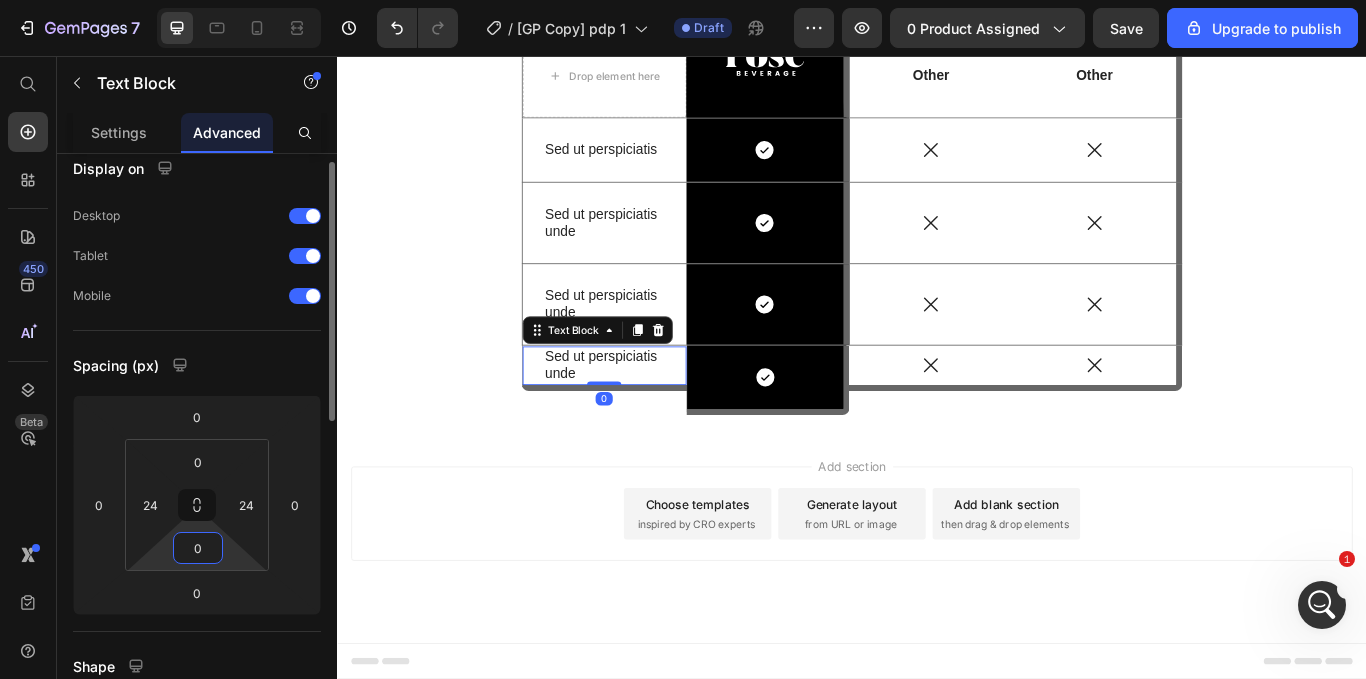 click on "0" at bounding box center [198, 548] 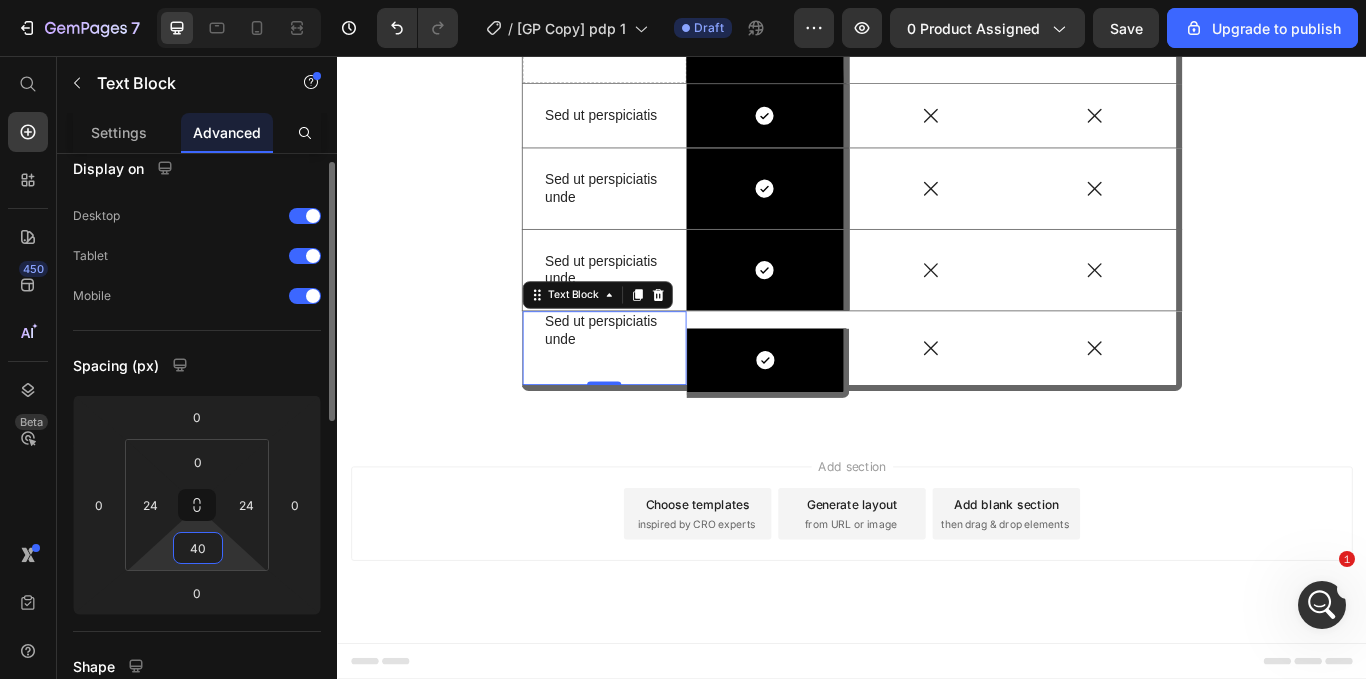 type on "4" 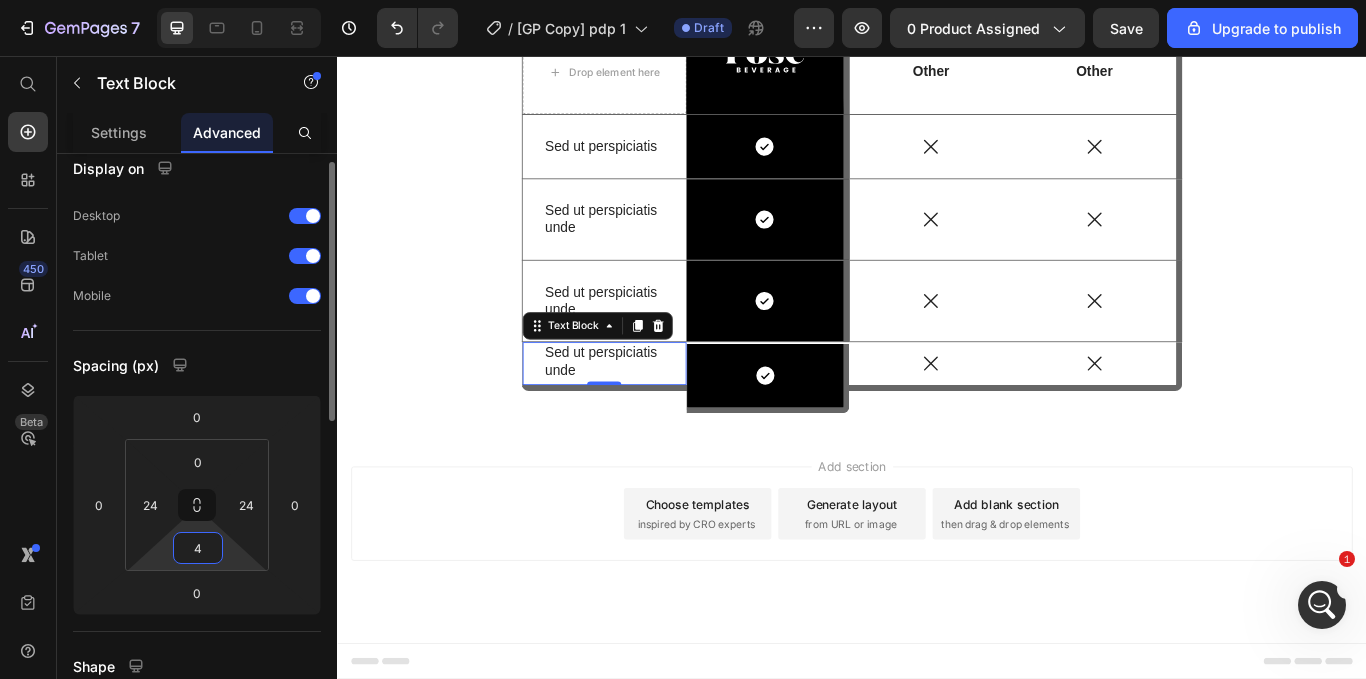 type 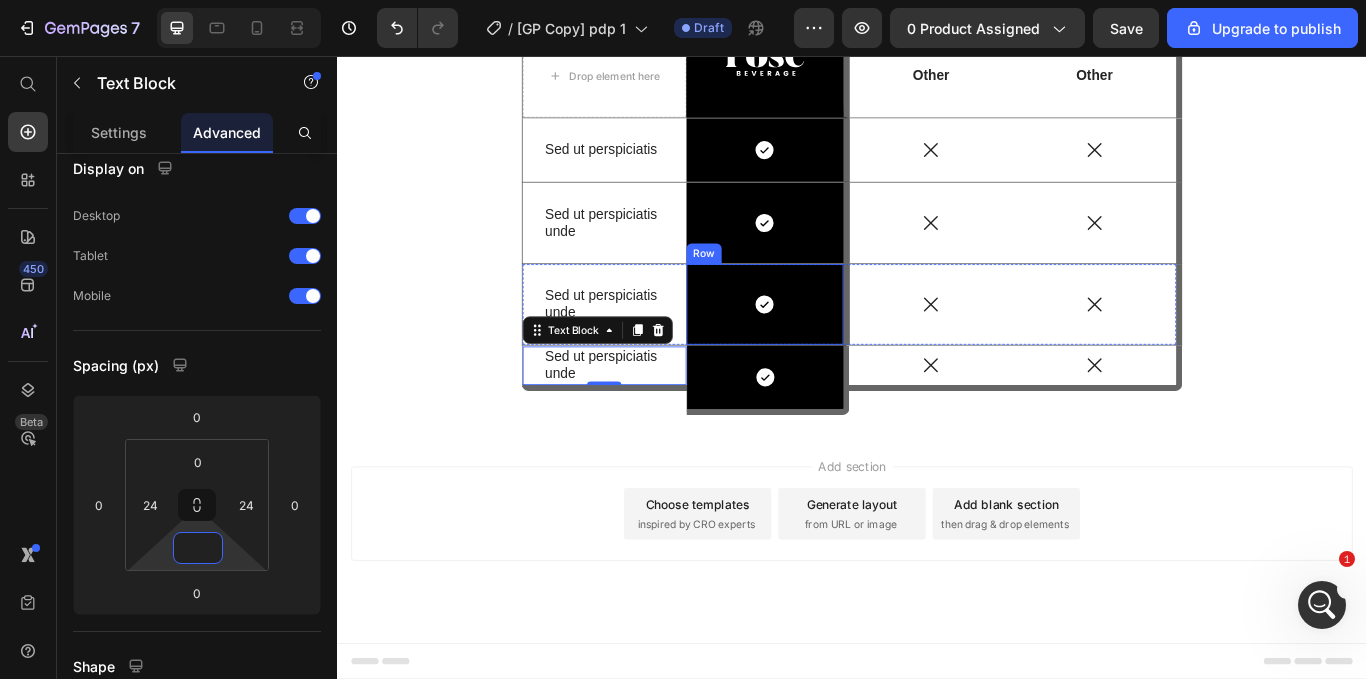 scroll, scrollTop: 6606, scrollLeft: 0, axis: vertical 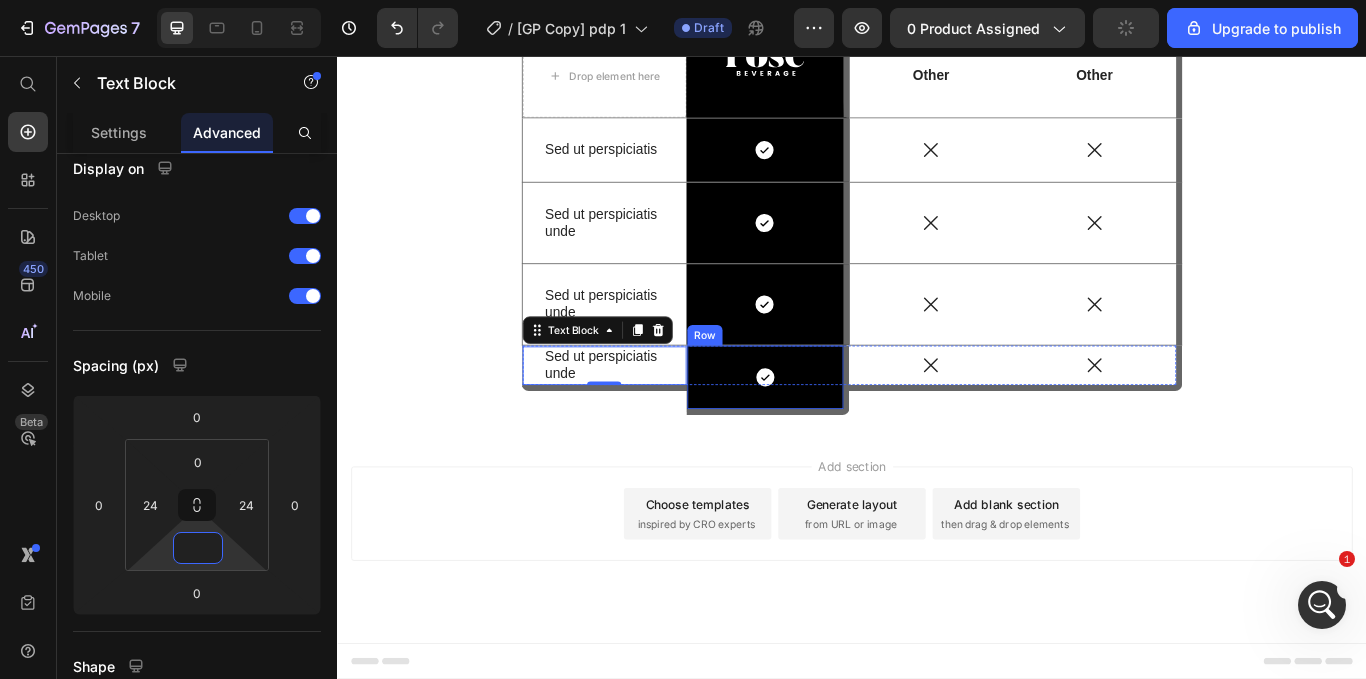 click on "Icon Row" at bounding box center [839, 434] 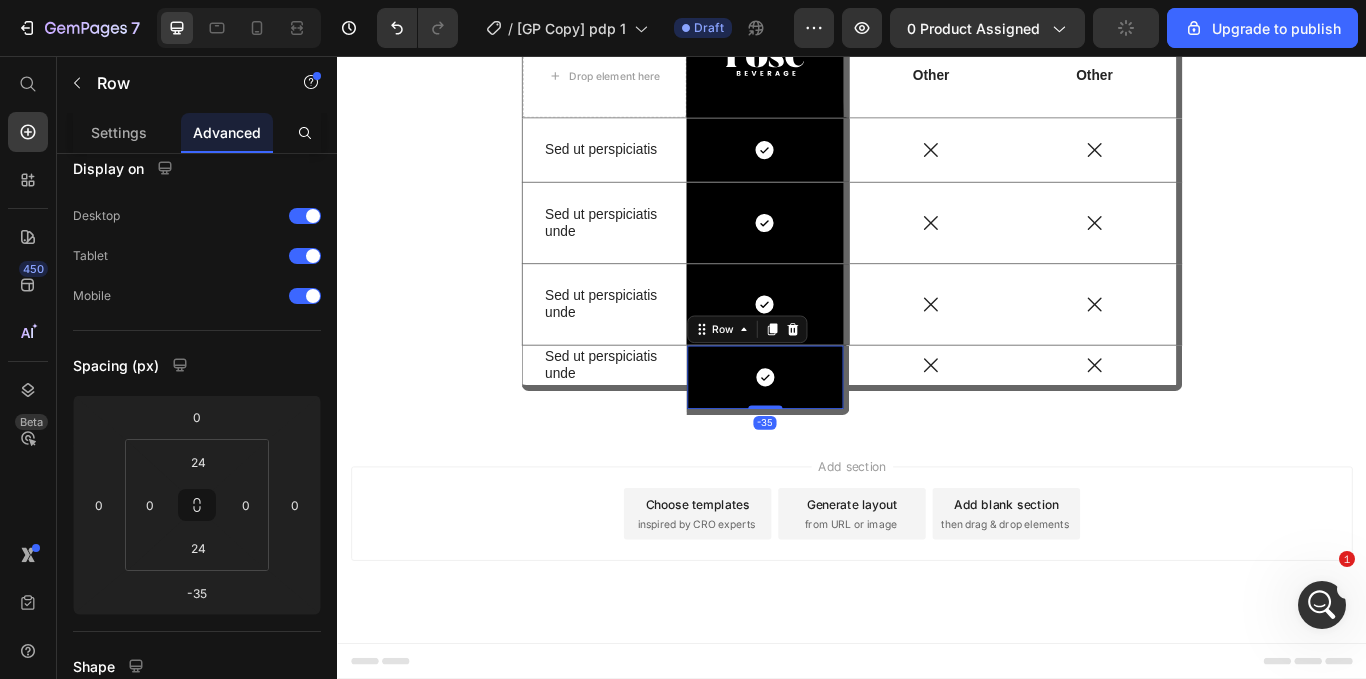 scroll, scrollTop: 0, scrollLeft: 0, axis: both 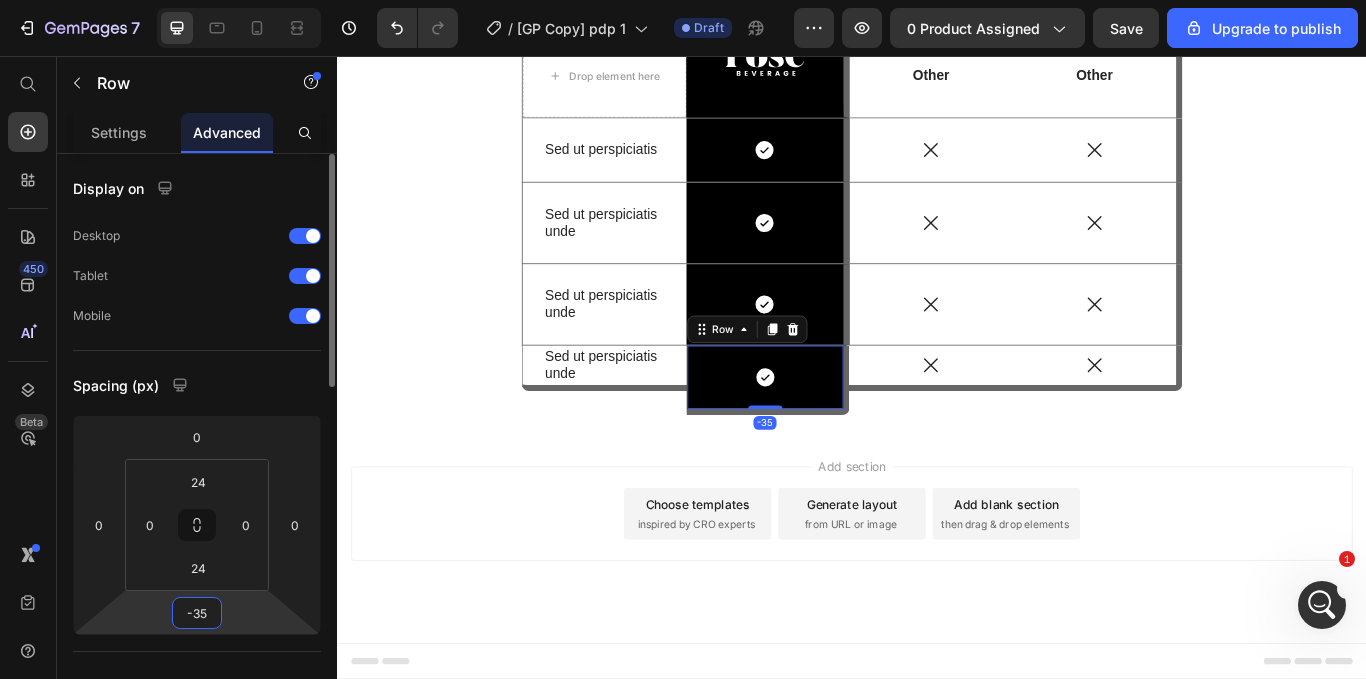 click on "-35" at bounding box center (197, 613) 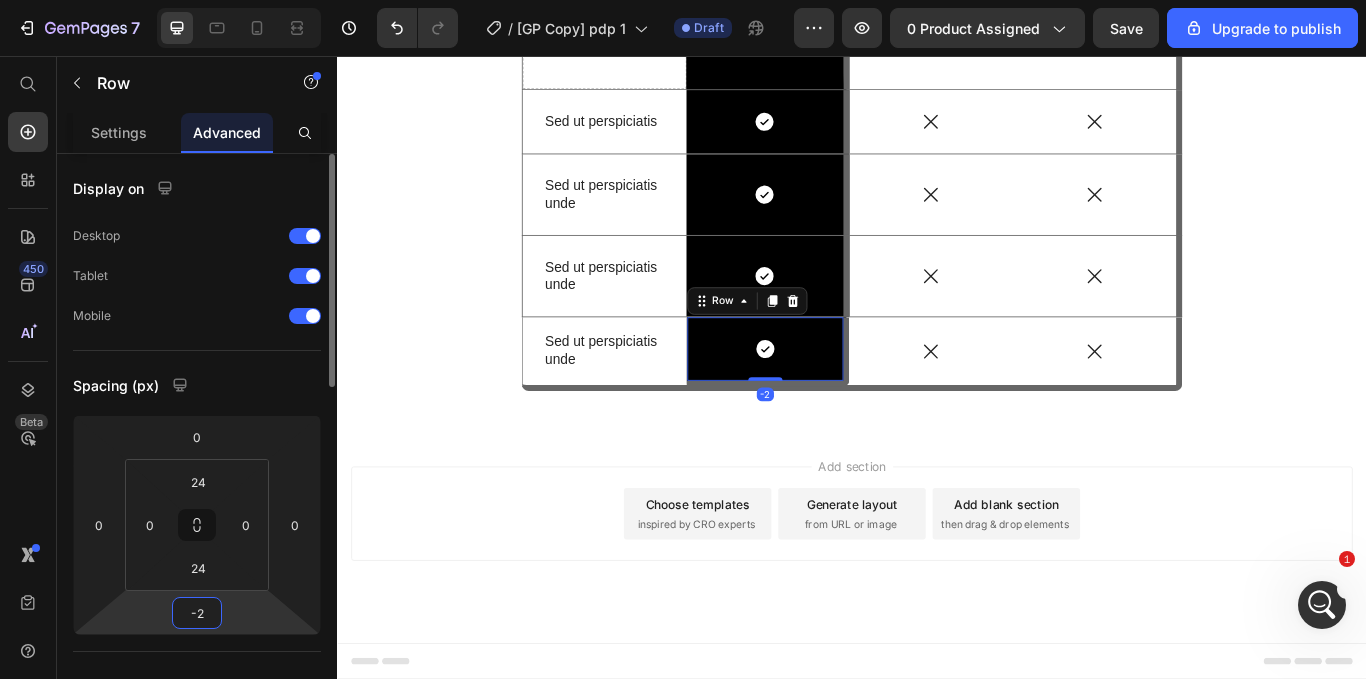 type on "-20" 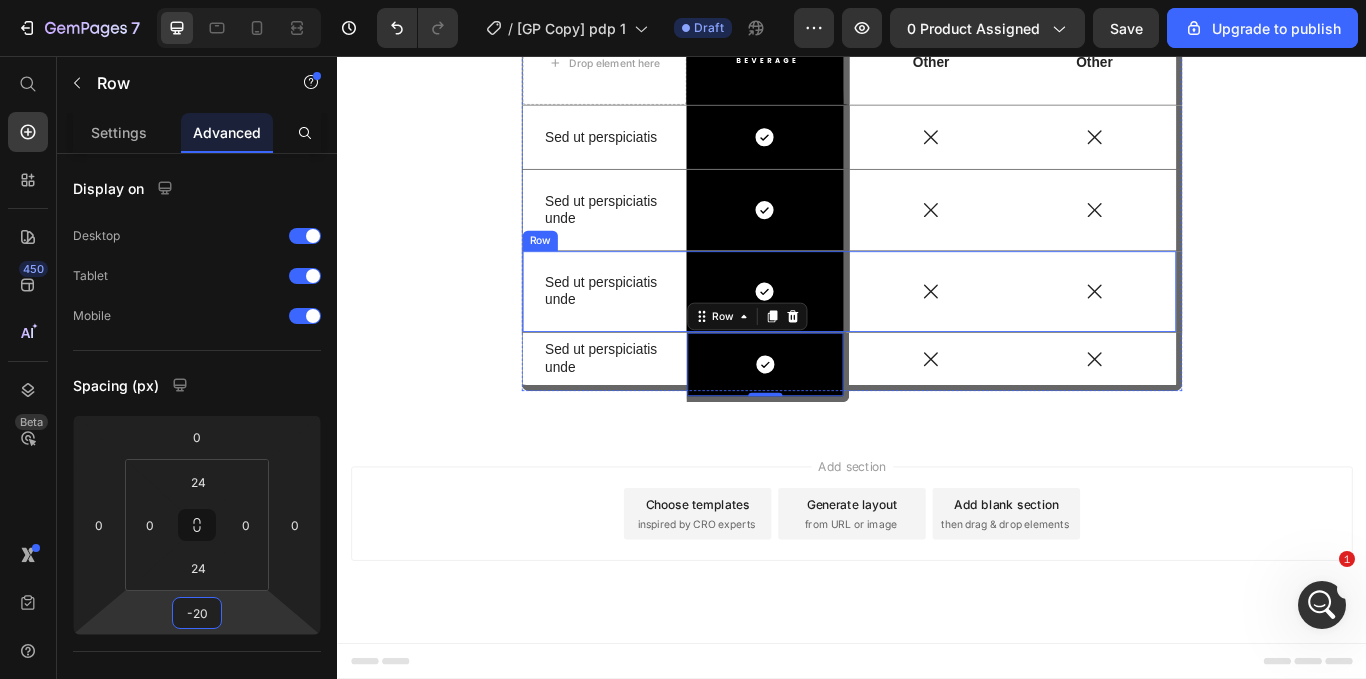 click on "Icon" at bounding box center [1029, 331] 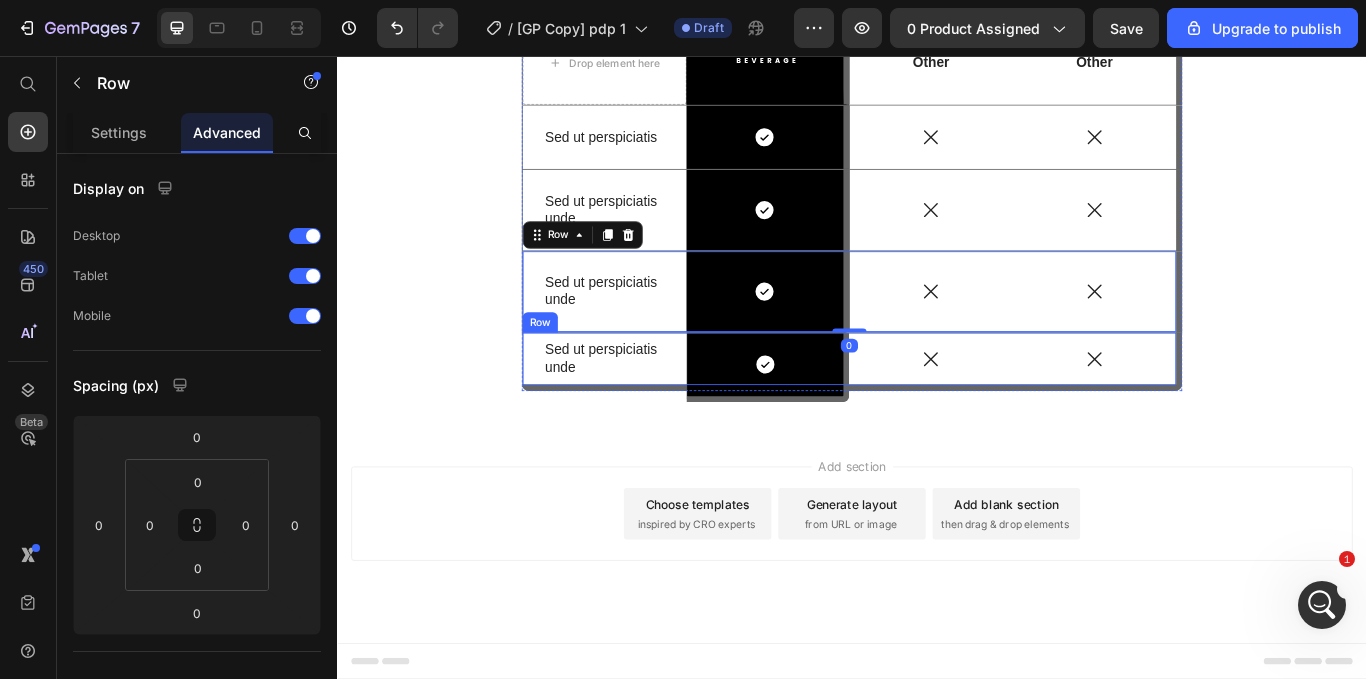 click on "Icon" at bounding box center (1029, 409) 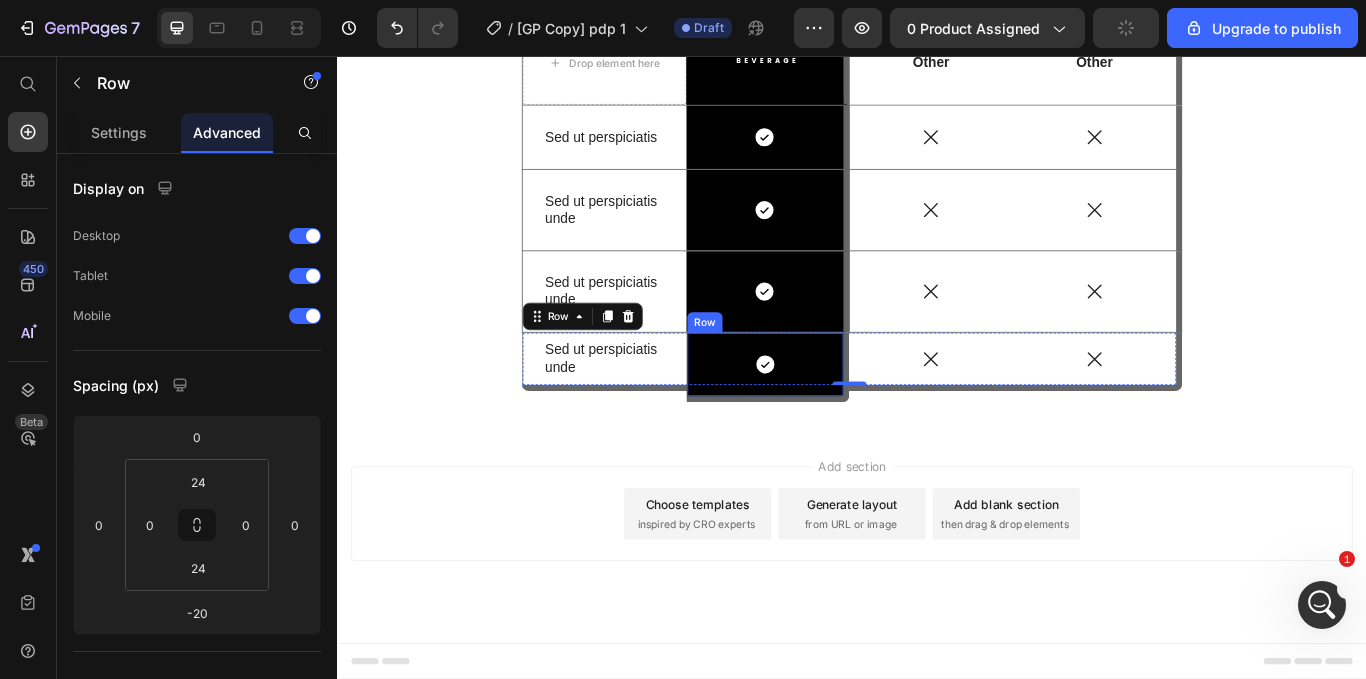 click on "Icon Row" at bounding box center [839, 419] 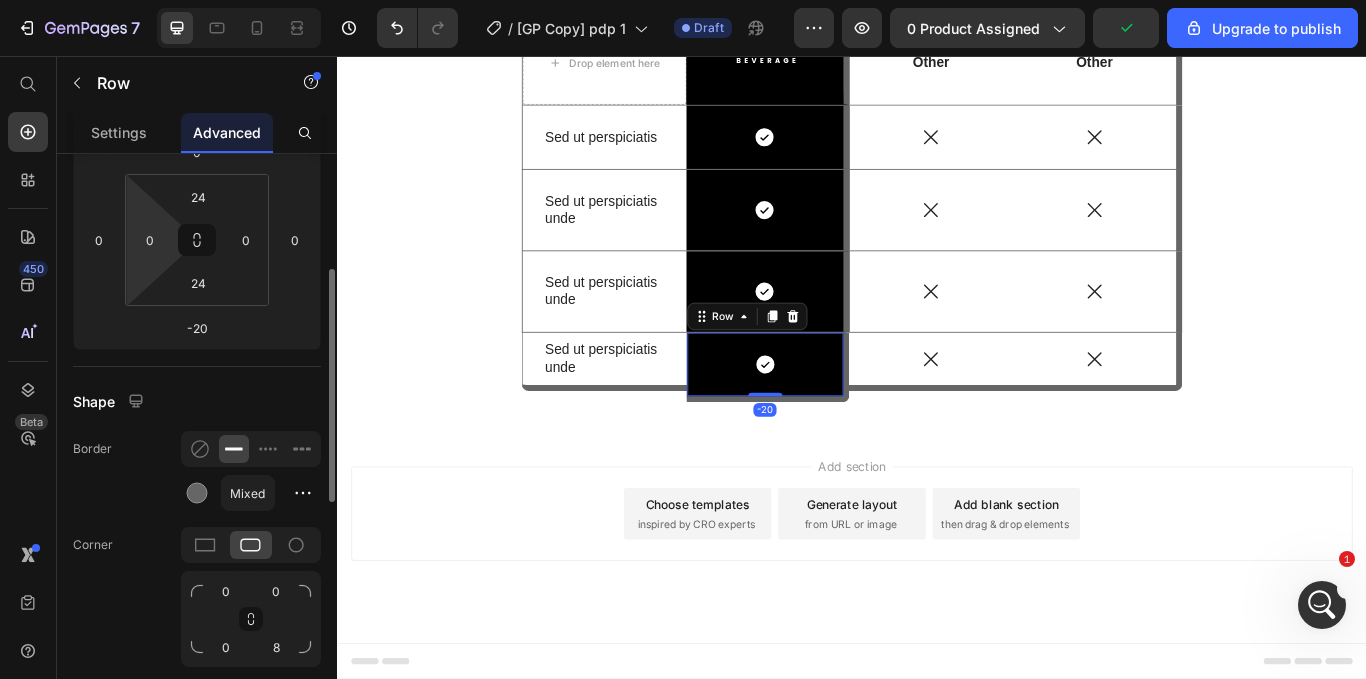 scroll, scrollTop: 428, scrollLeft: 0, axis: vertical 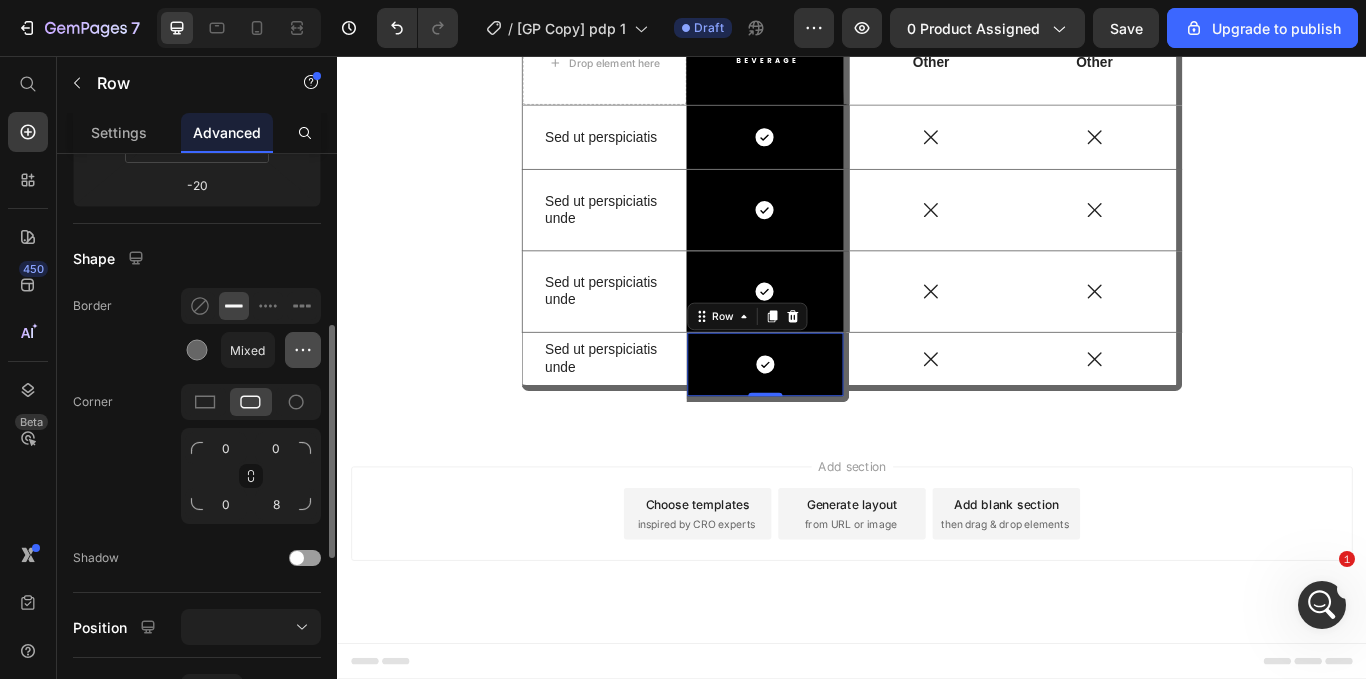 click 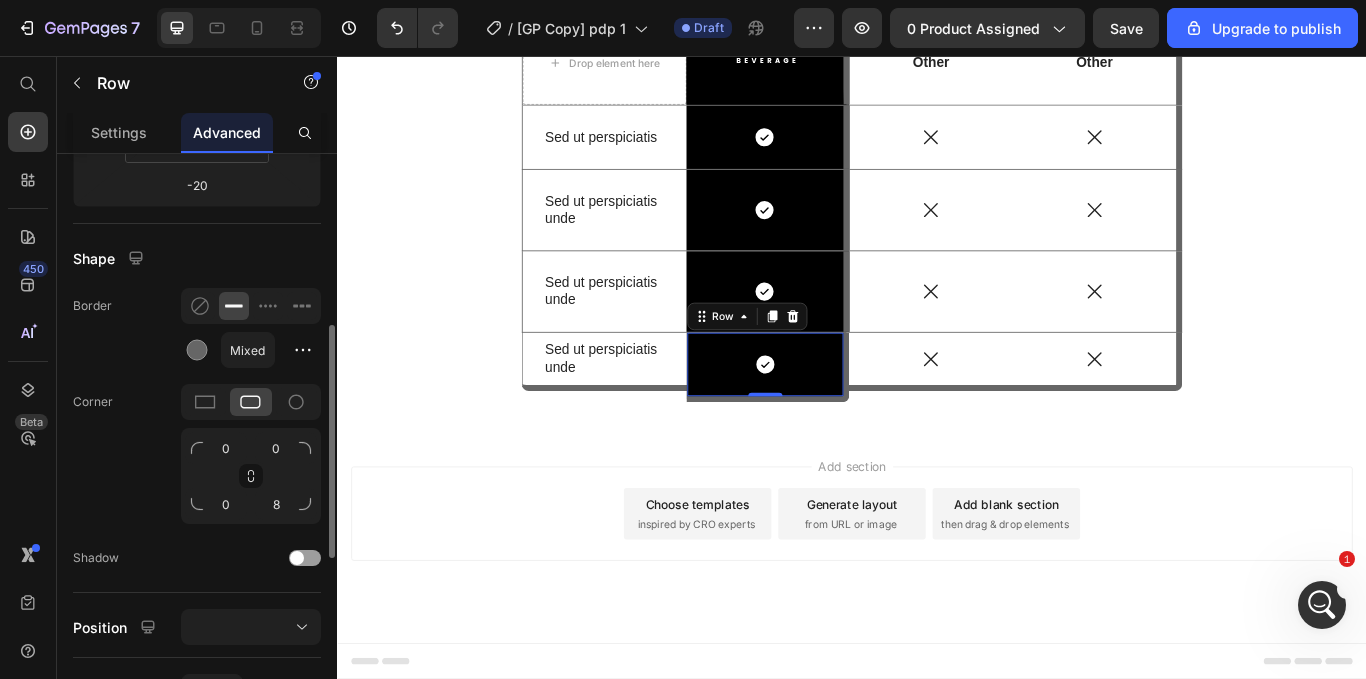 click on "Border Mixed" 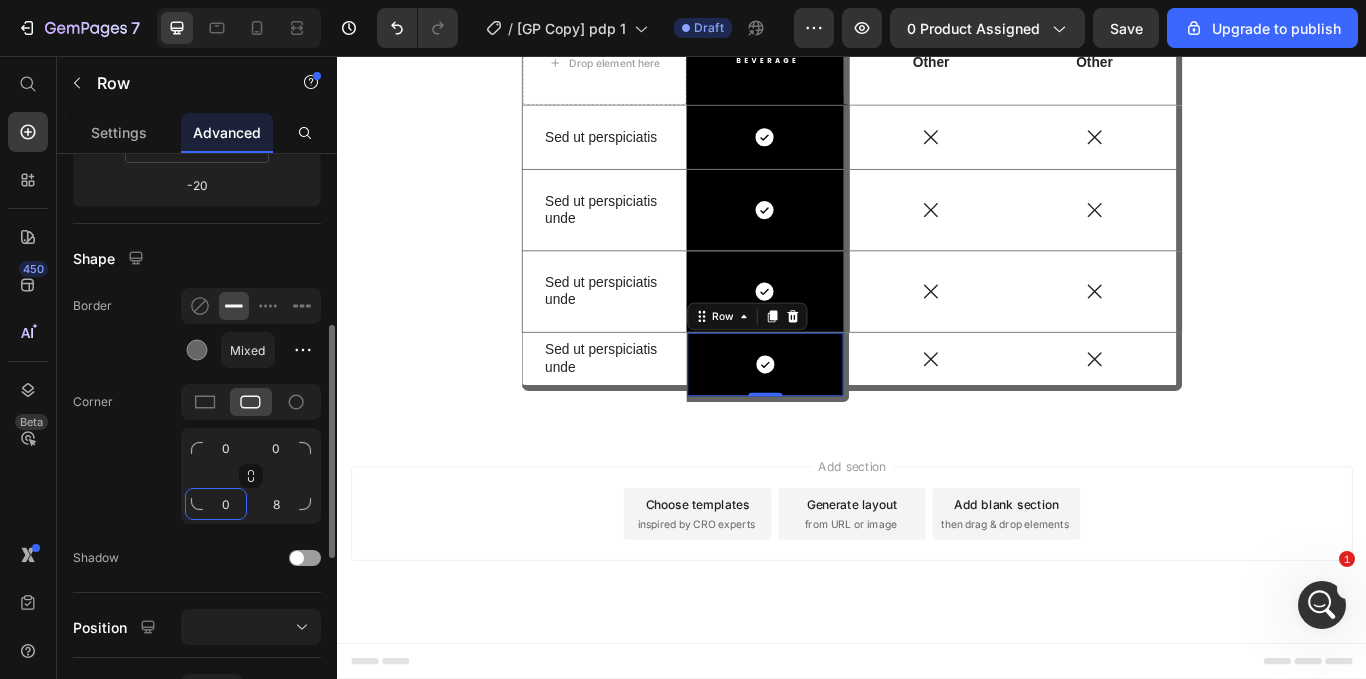 click on "0" 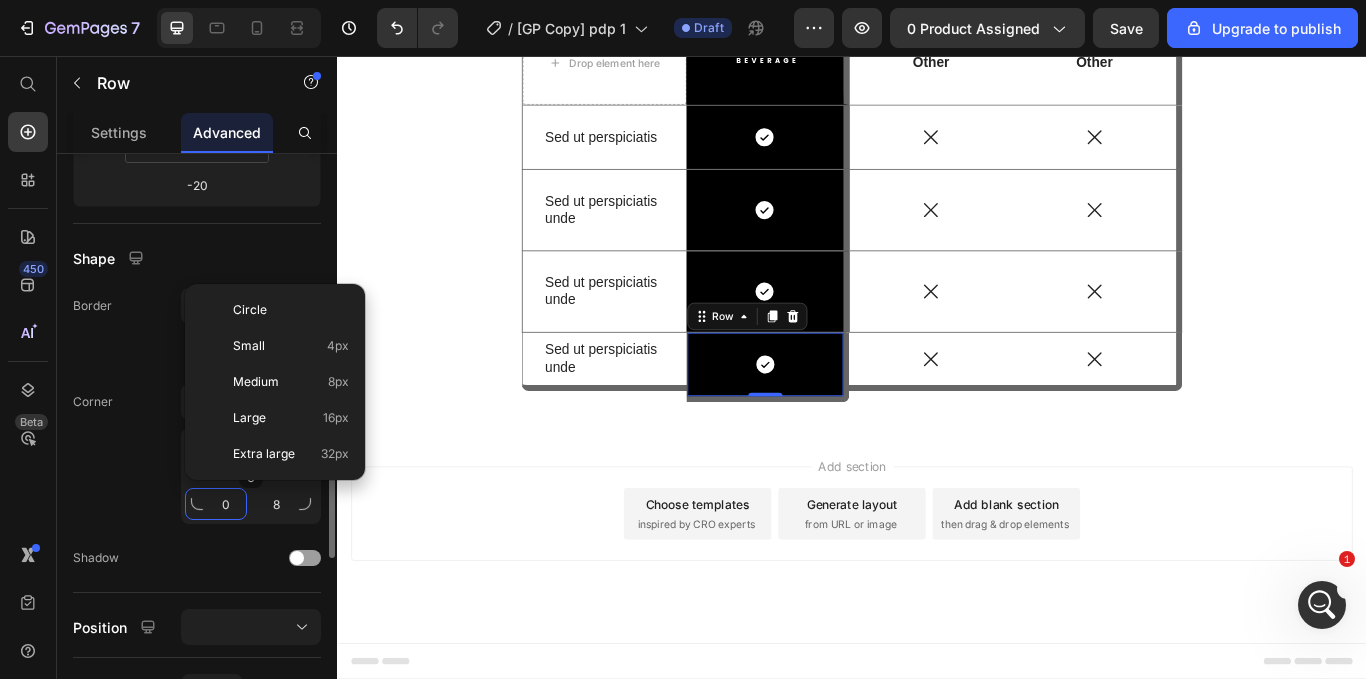 type on "8" 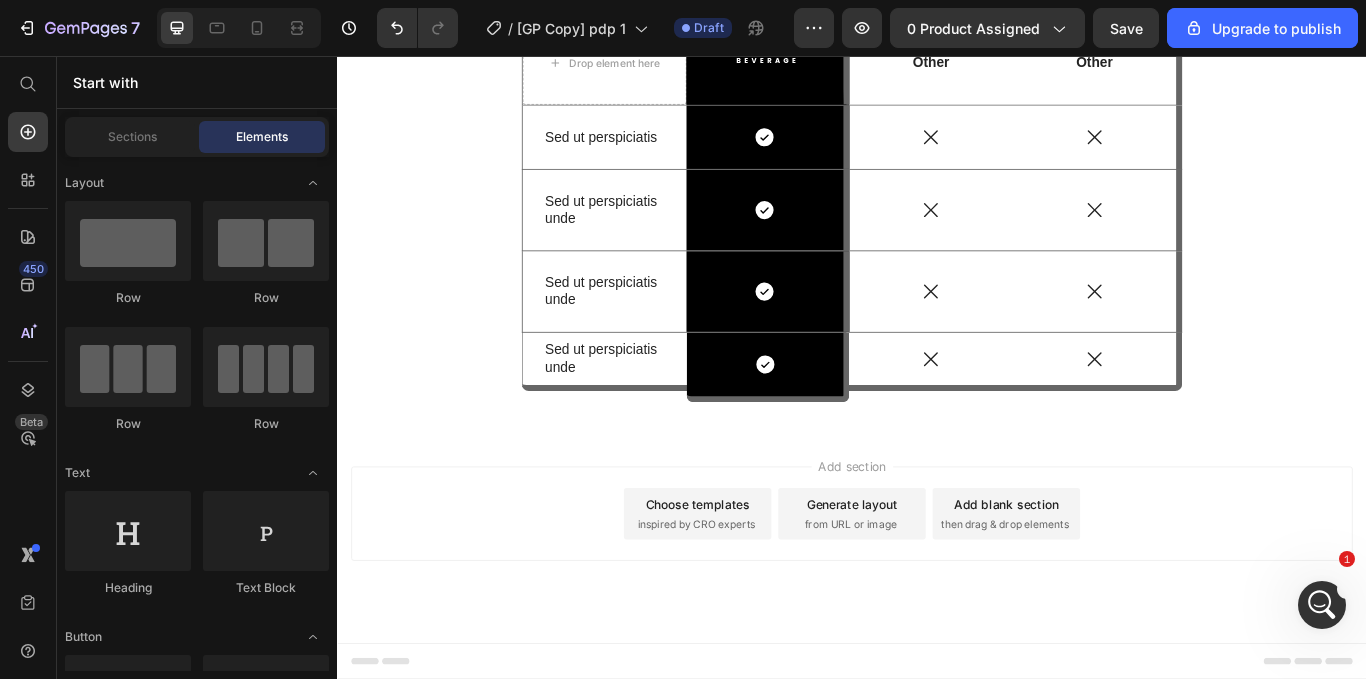 click on "Add section Choose templates inspired by CRO experts Generate layout from URL or image Add blank section then drag & drop elements" at bounding box center (937, 618) 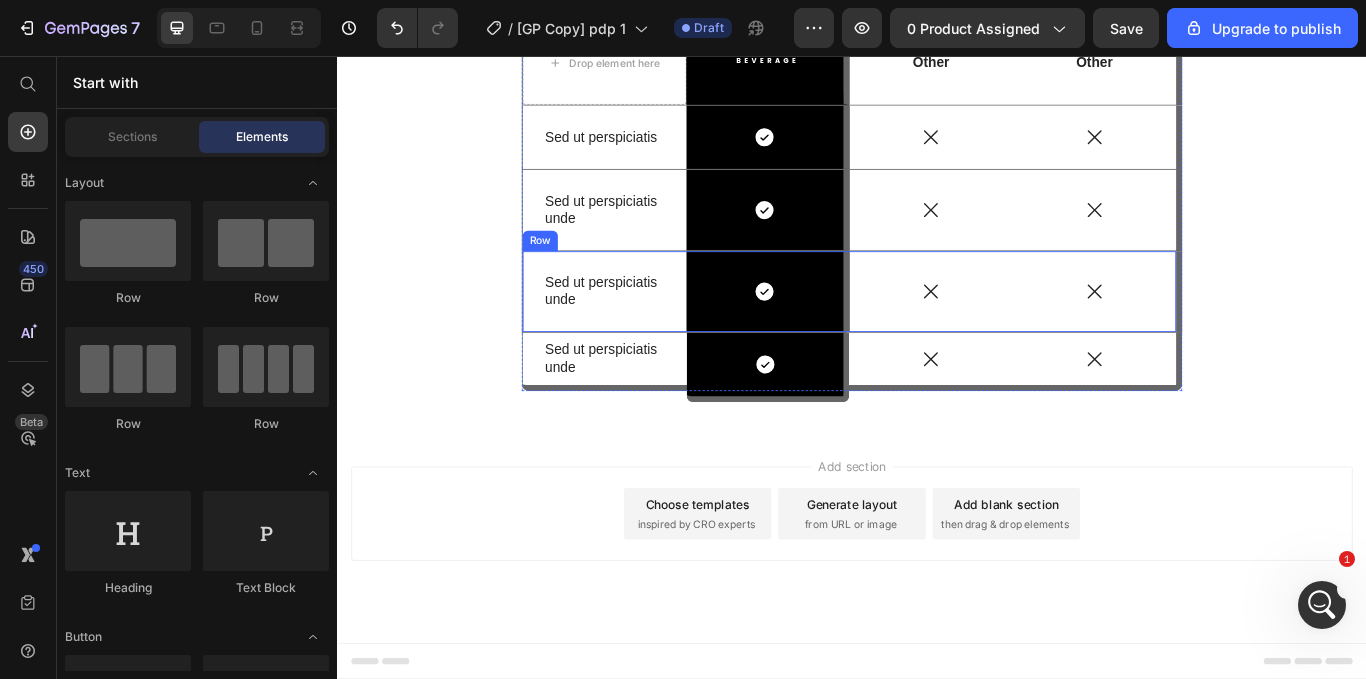 click on "Sed ut perspiciatis unde  Text Block" at bounding box center (648, 331) 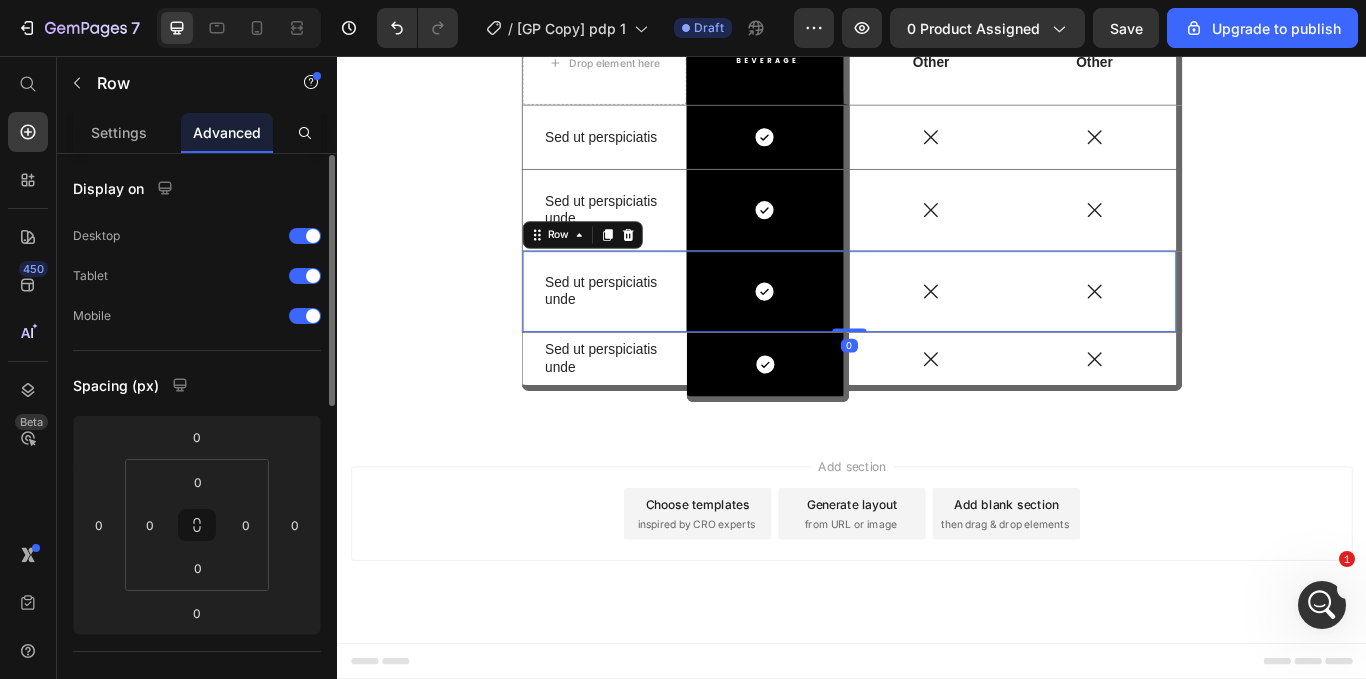 scroll, scrollTop: 0, scrollLeft: 0, axis: both 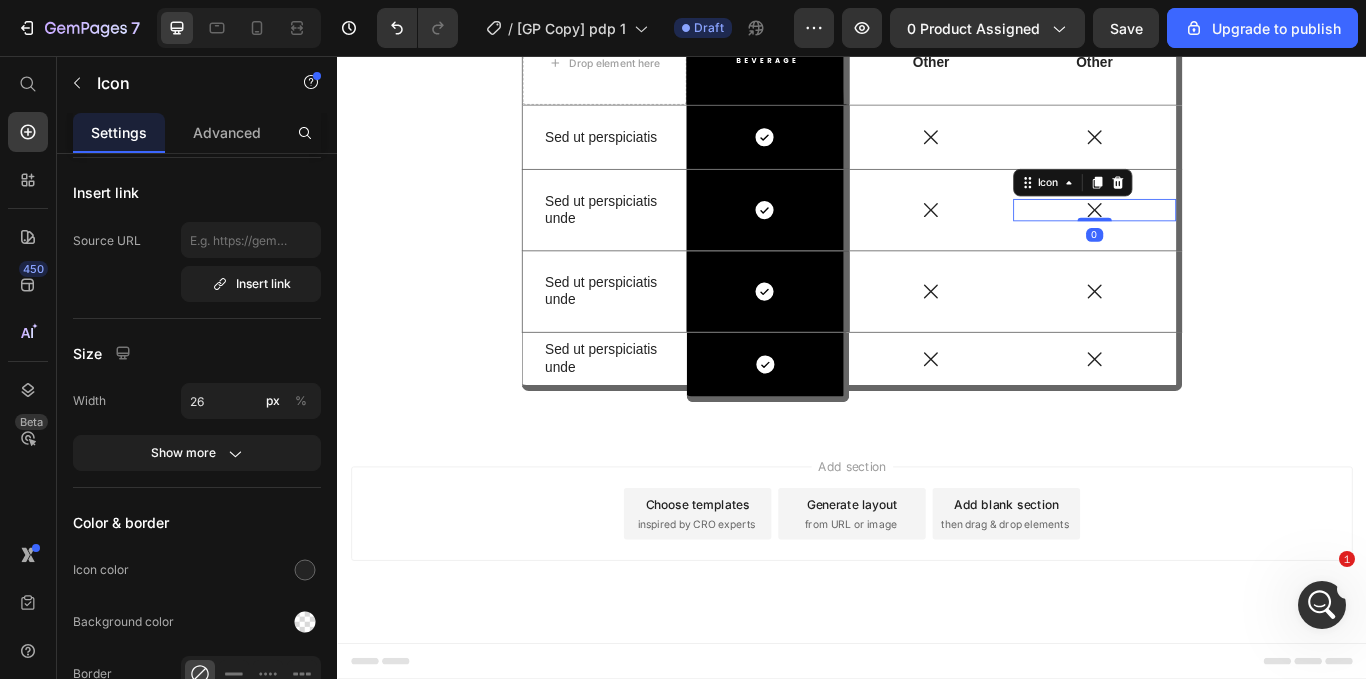 click on "Icon   0" at bounding box center (1220, 236) 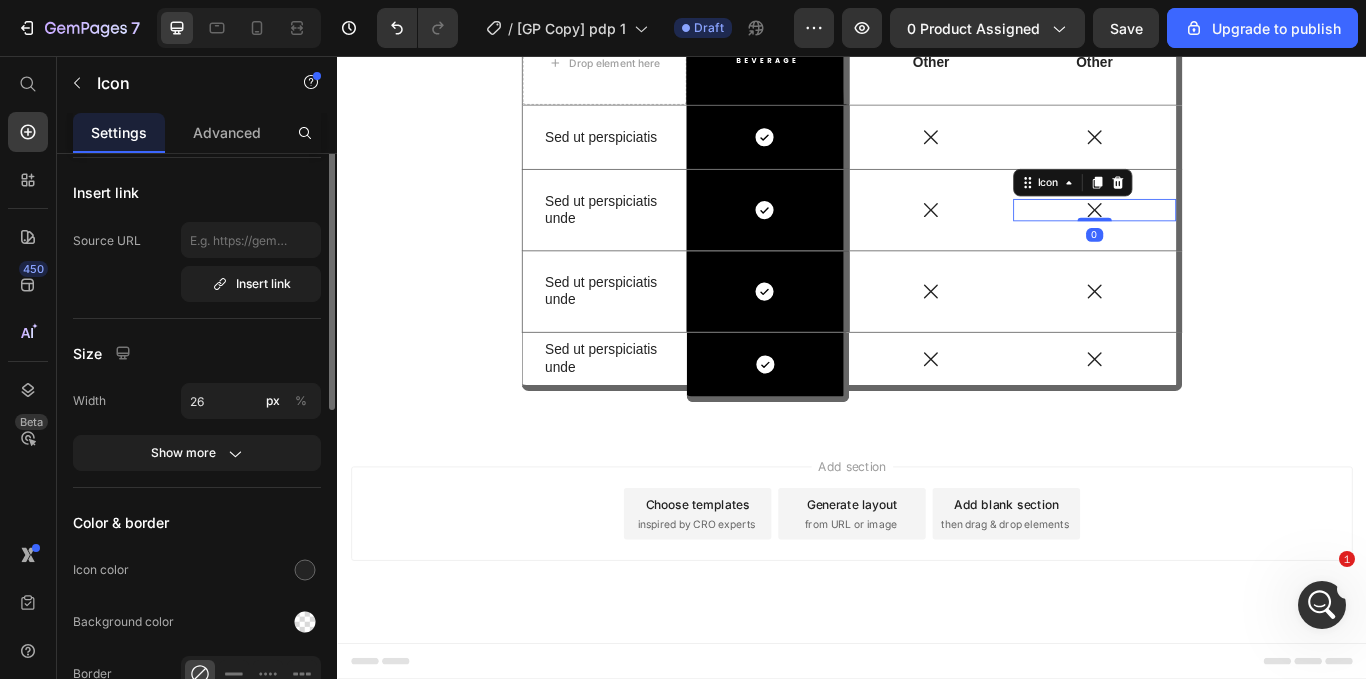 scroll, scrollTop: 0, scrollLeft: 0, axis: both 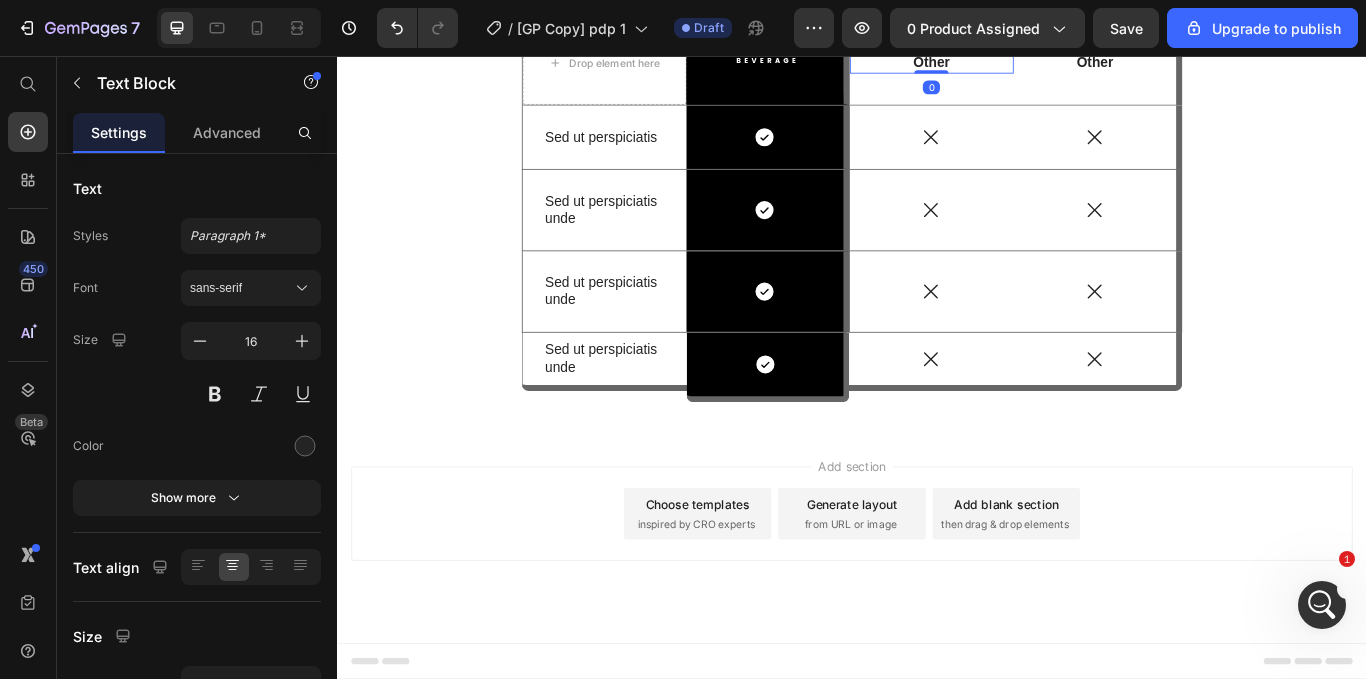 click on "Text Block" at bounding box center (993, 33) 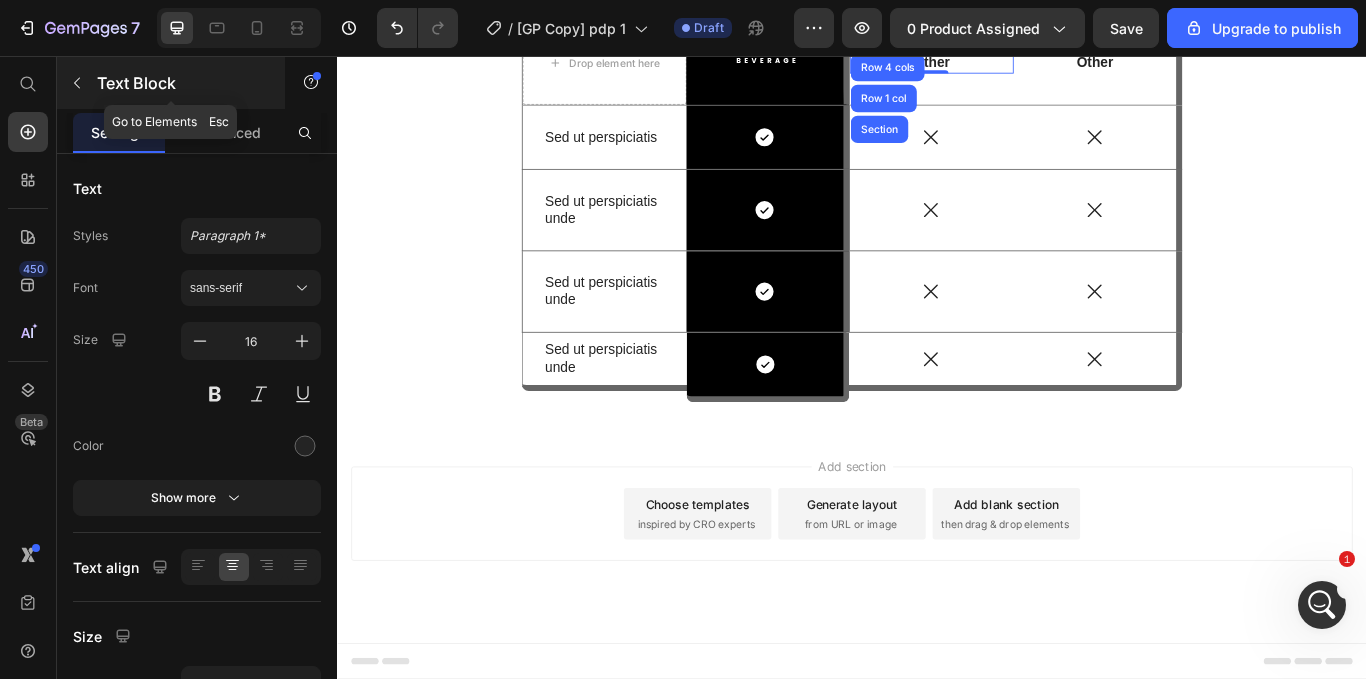 click 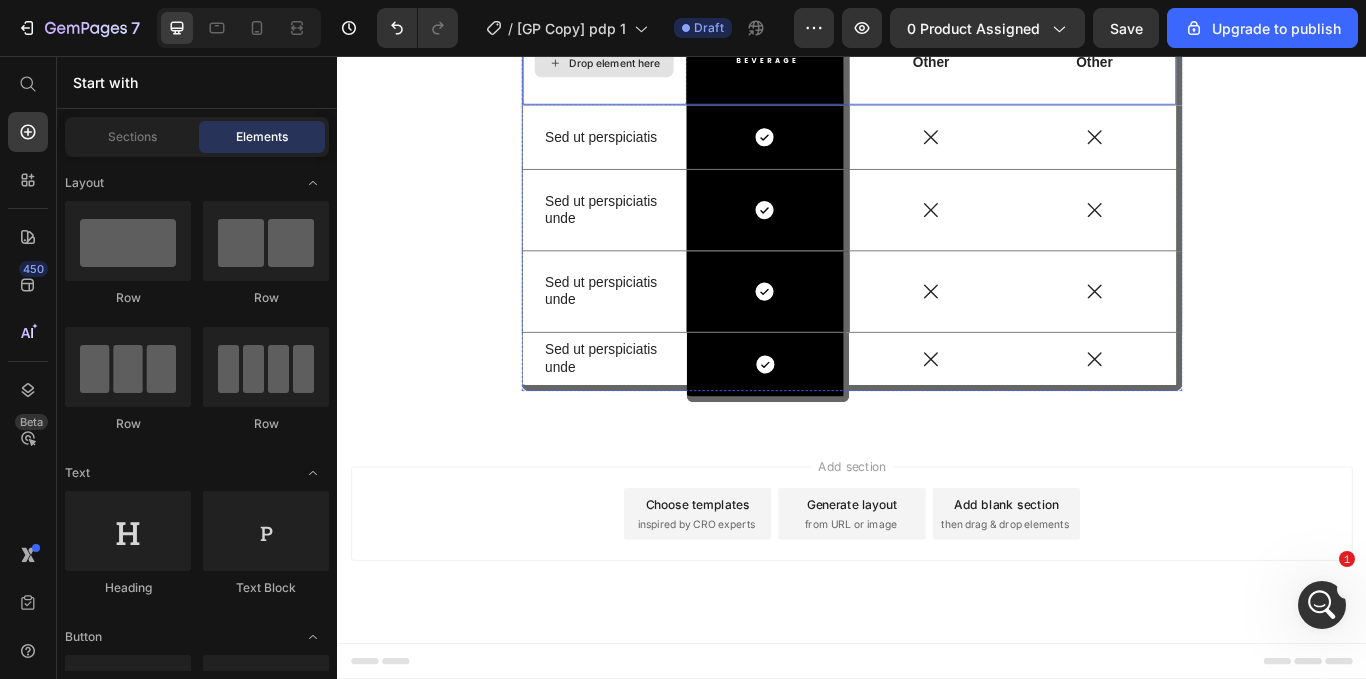 click on "Drop element here" at bounding box center [648, 65] 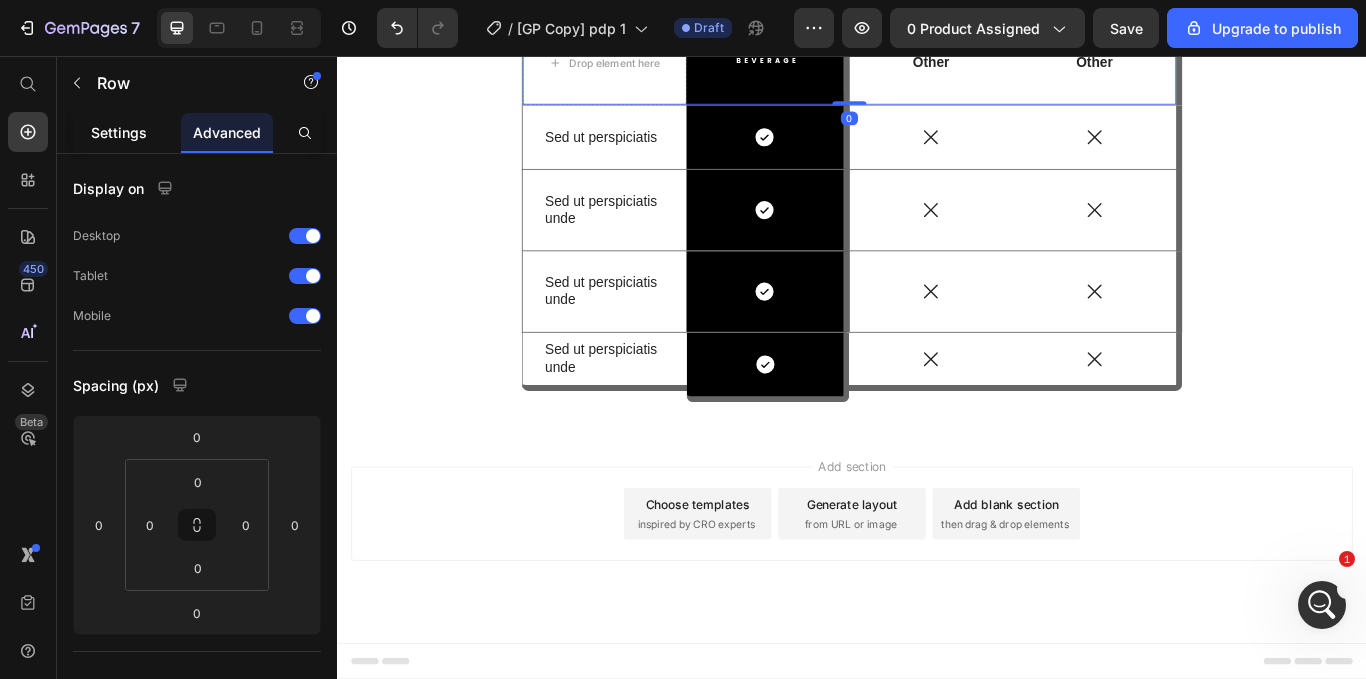click on "Settings" 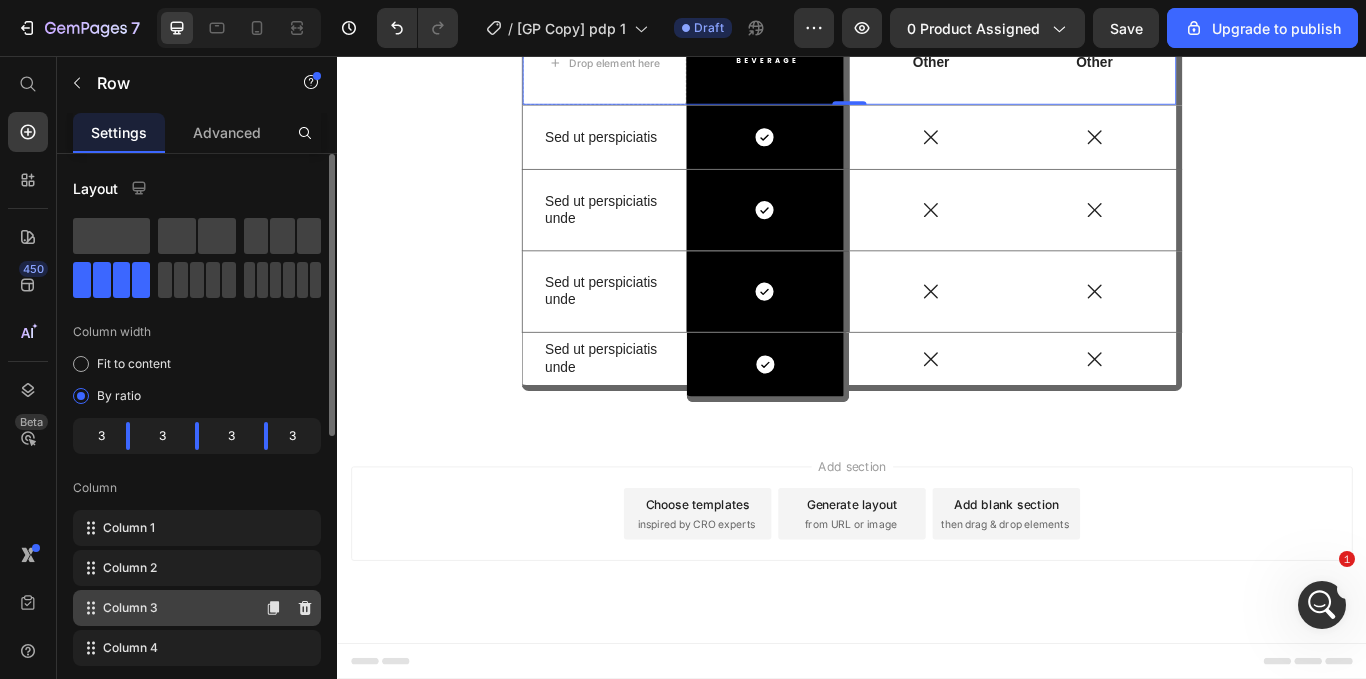 click on "Column 3" at bounding box center (130, 608) 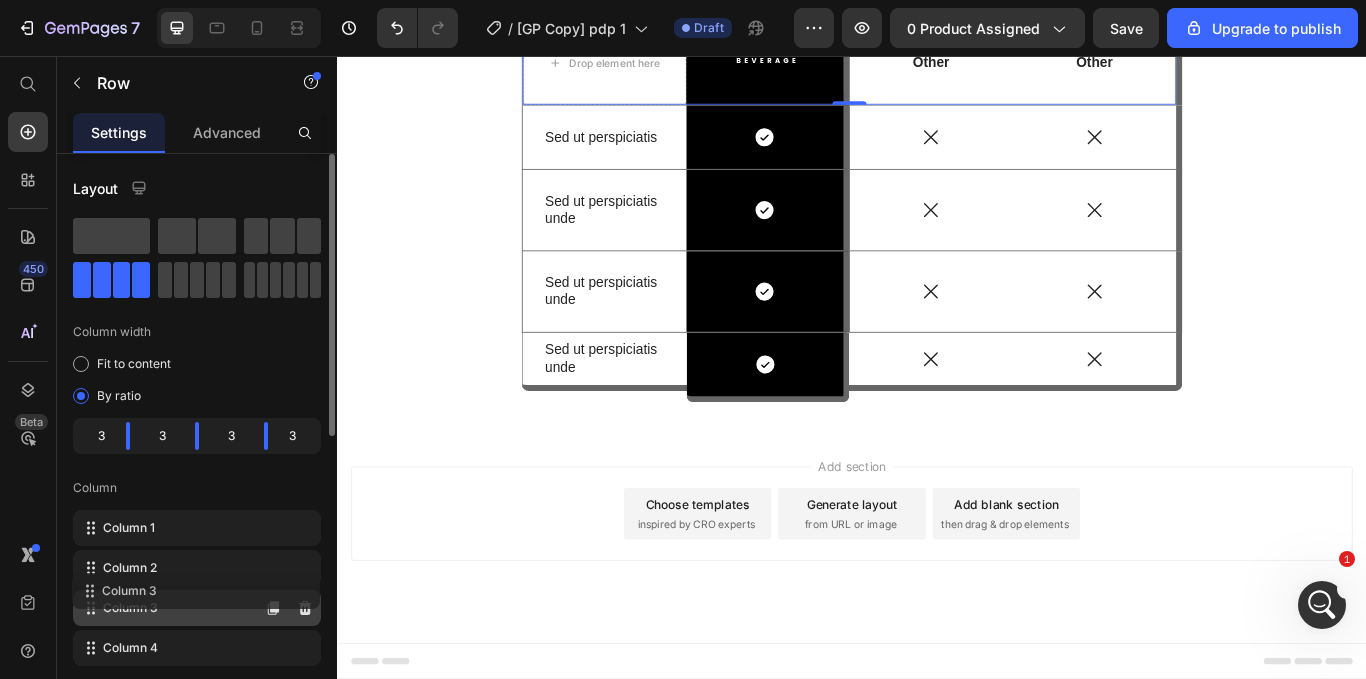 type 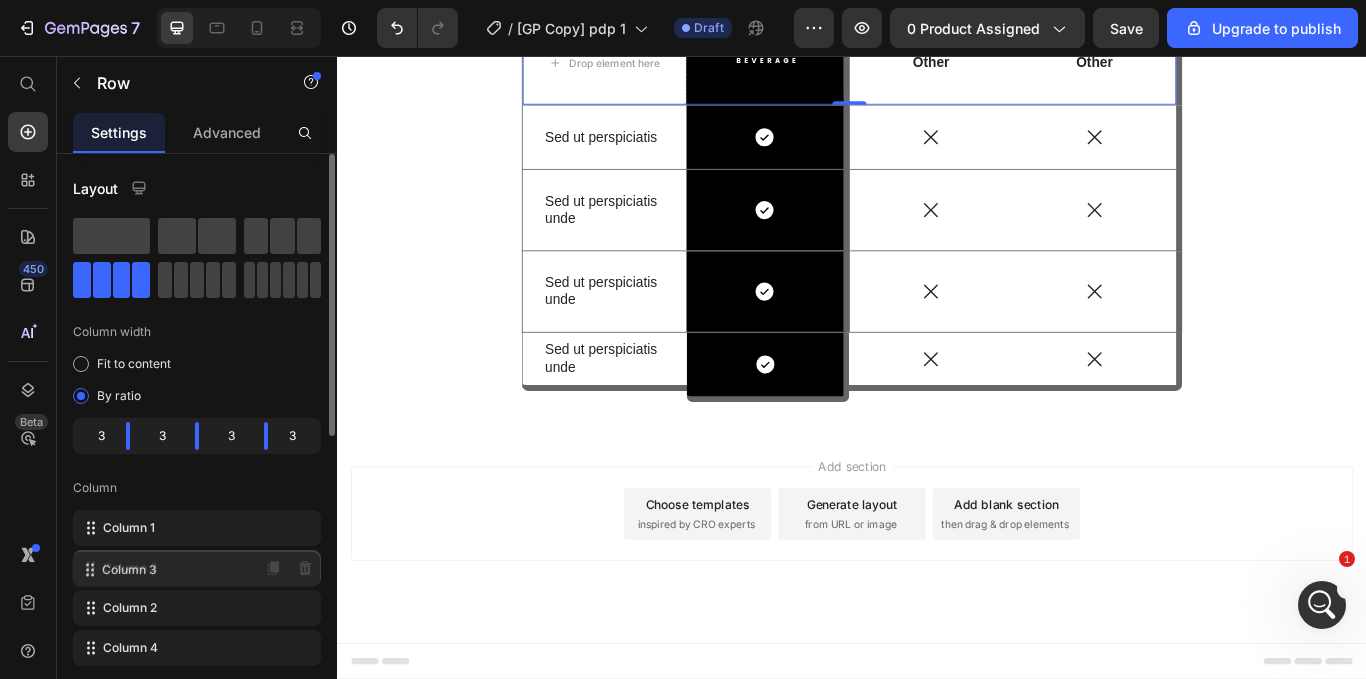 drag, startPoint x: 146, startPoint y: 612, endPoint x: 146, endPoint y: 565, distance: 47 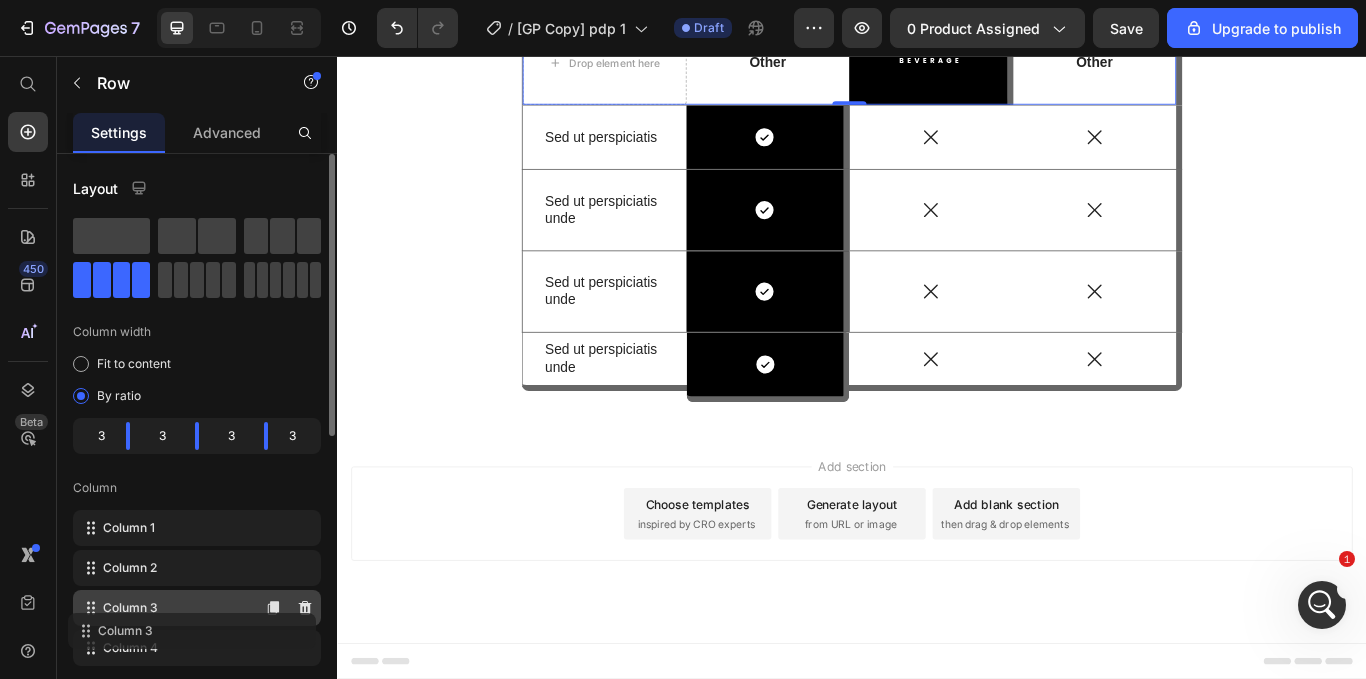 drag, startPoint x: 154, startPoint y: 572, endPoint x: 148, endPoint y: 632, distance: 60.299255 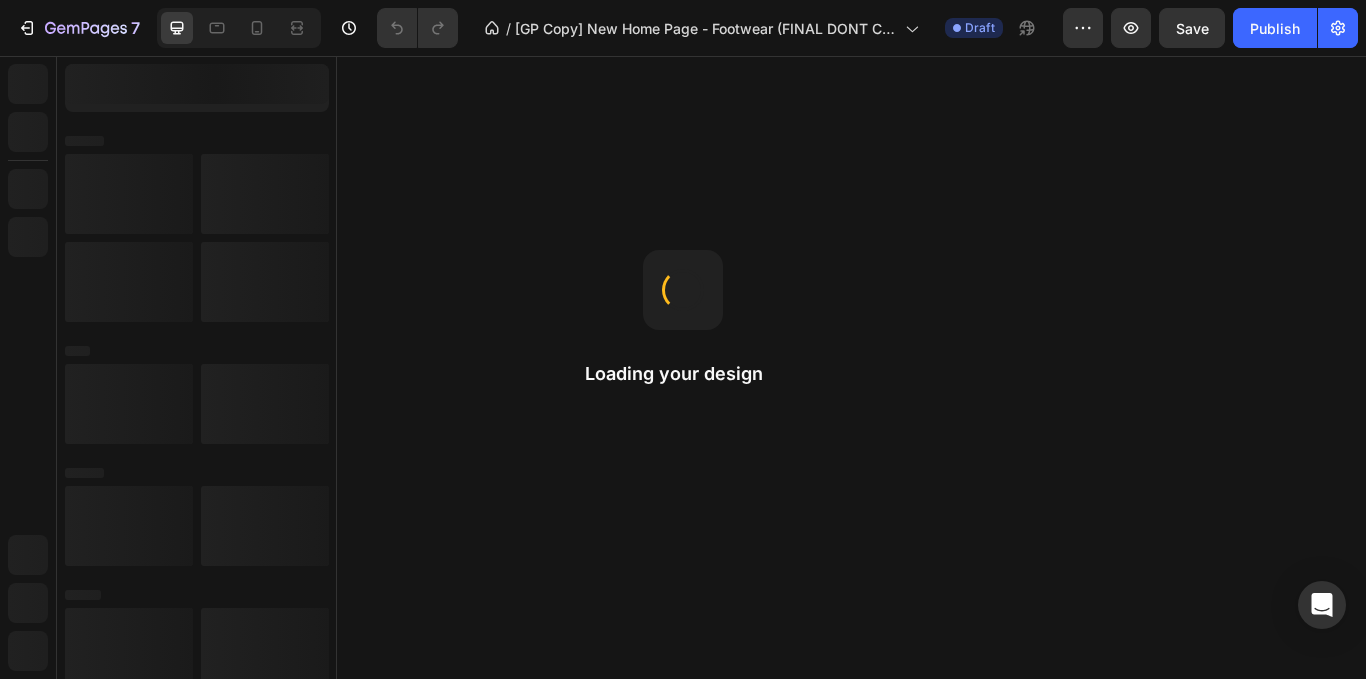 scroll, scrollTop: 0, scrollLeft: 0, axis: both 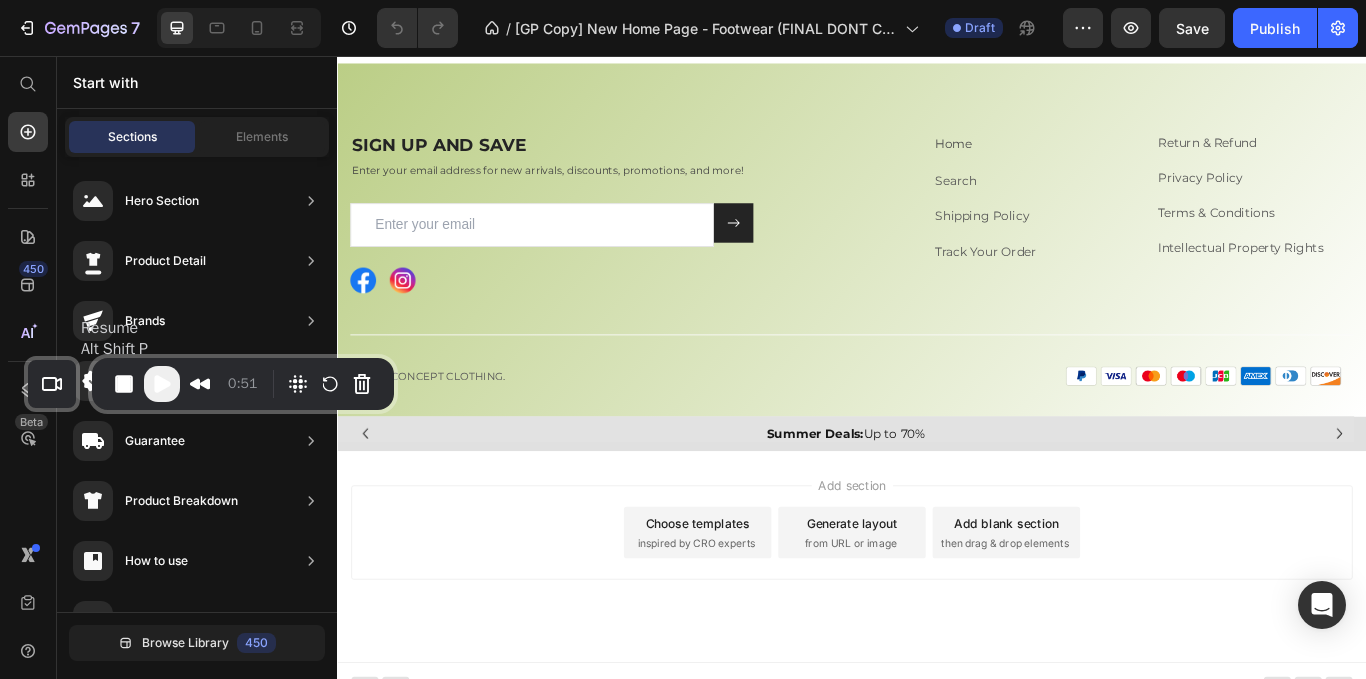 click at bounding box center (162, 384) 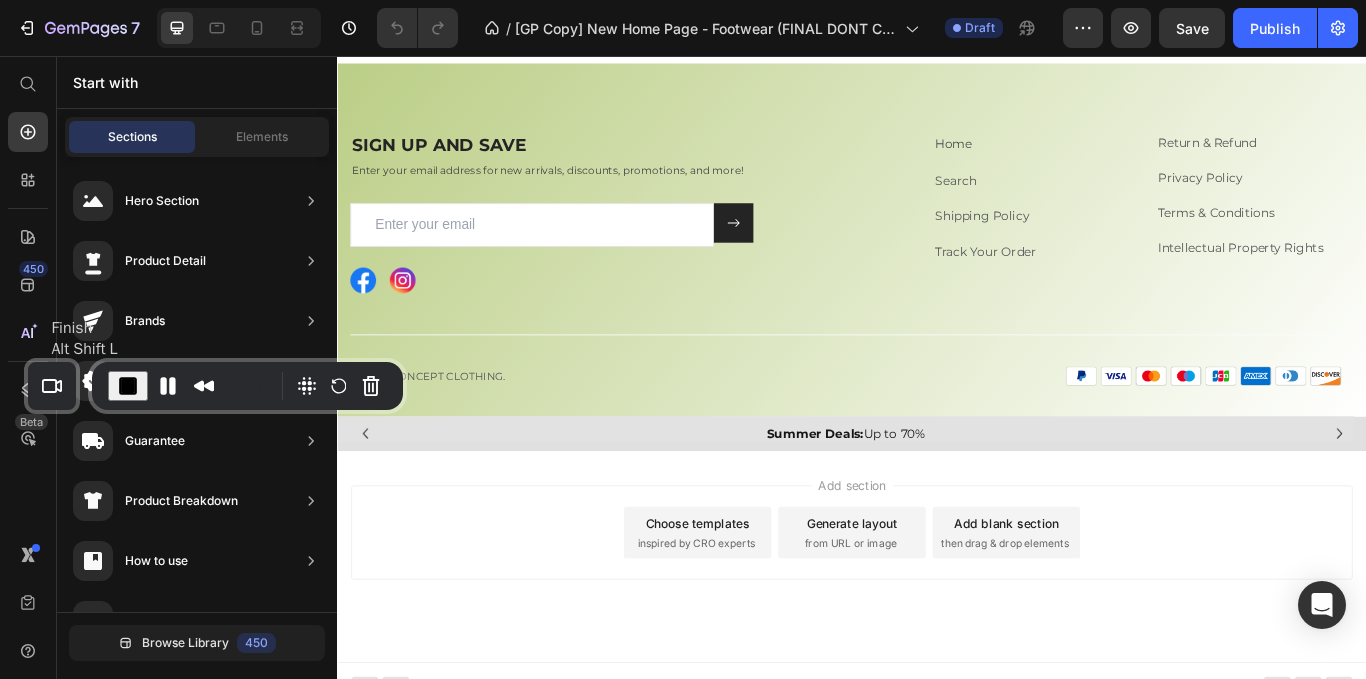 click at bounding box center (128, 386) 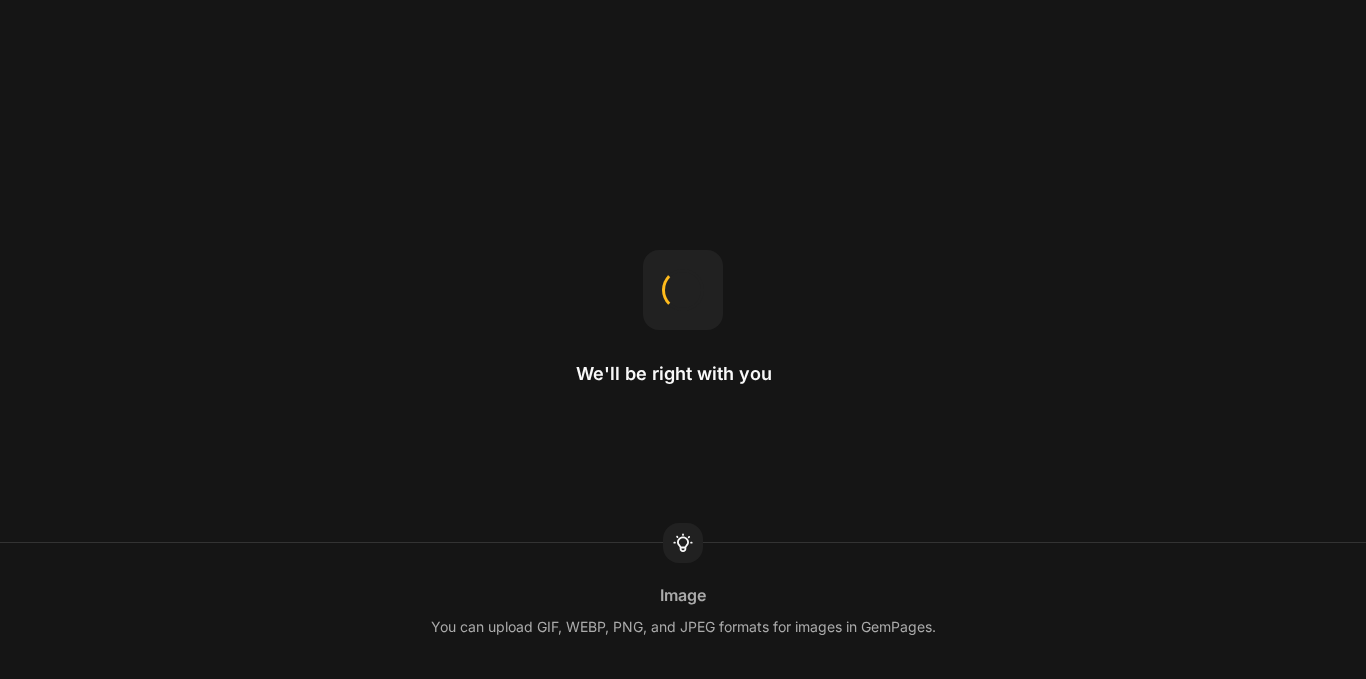 scroll, scrollTop: 0, scrollLeft: 0, axis: both 